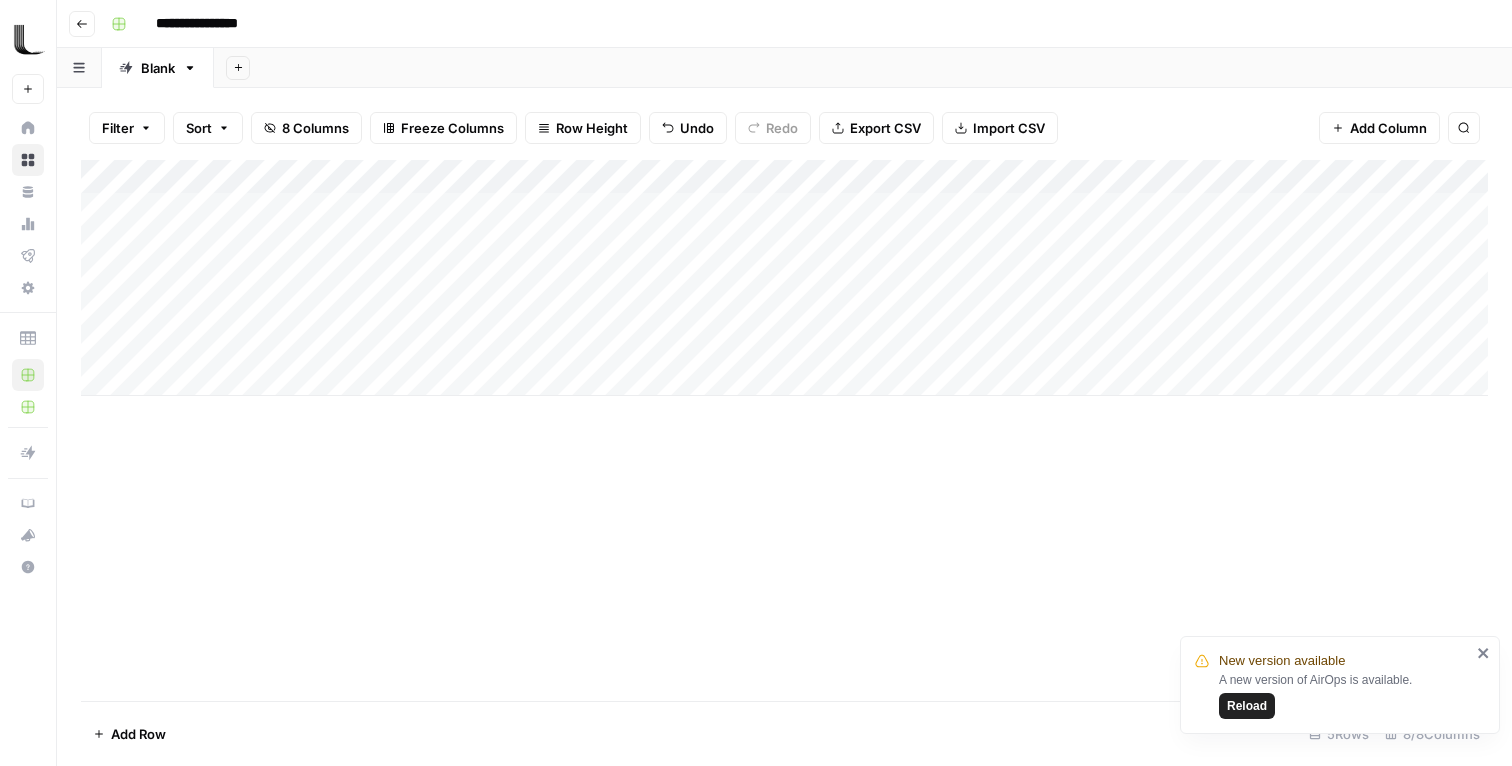 scroll, scrollTop: 0, scrollLeft: 0, axis: both 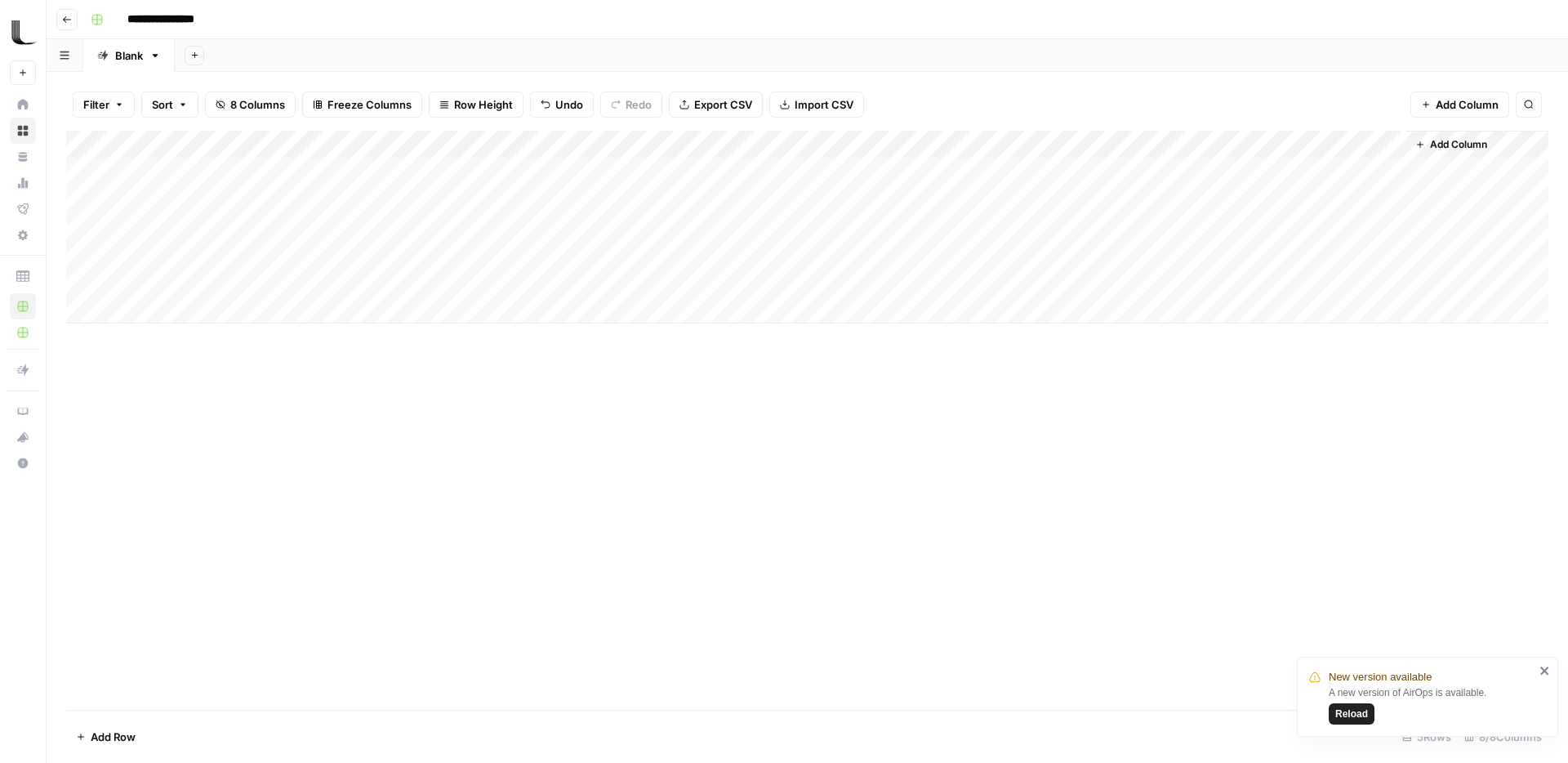 click on "**********" at bounding box center [807, 20] 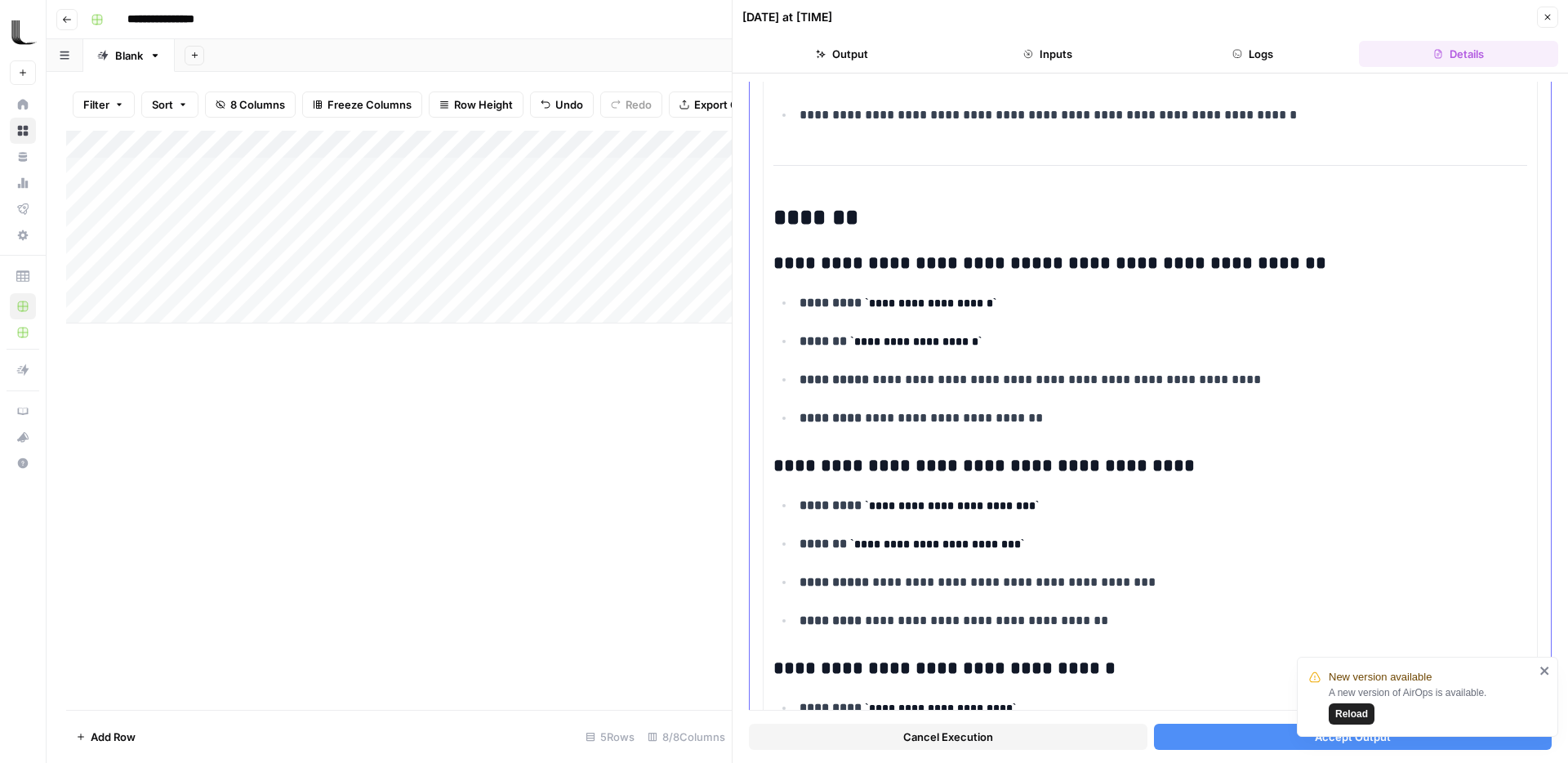 scroll, scrollTop: 427, scrollLeft: 0, axis: vertical 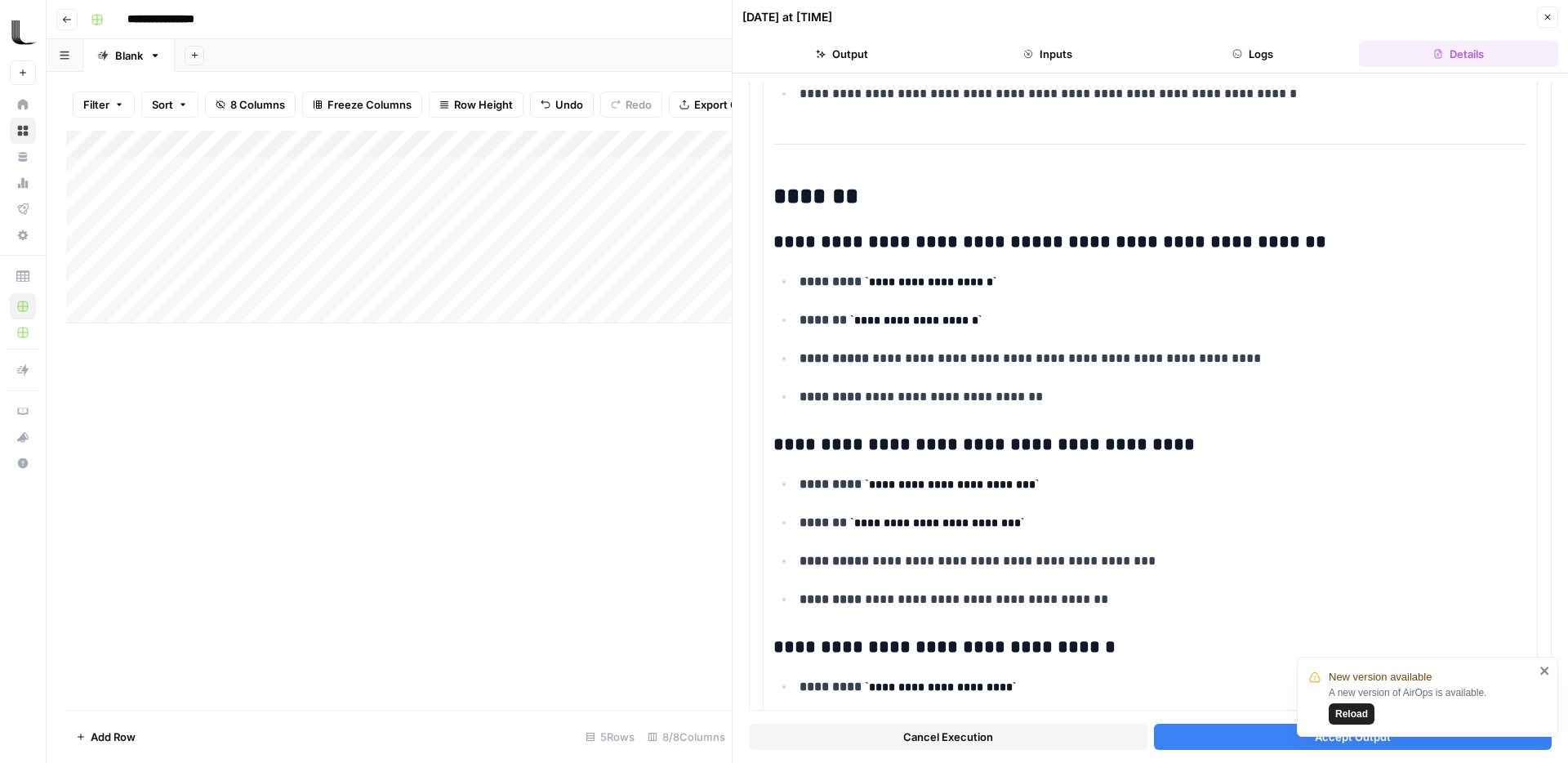 click on "Accept Output" at bounding box center [1353, 737] 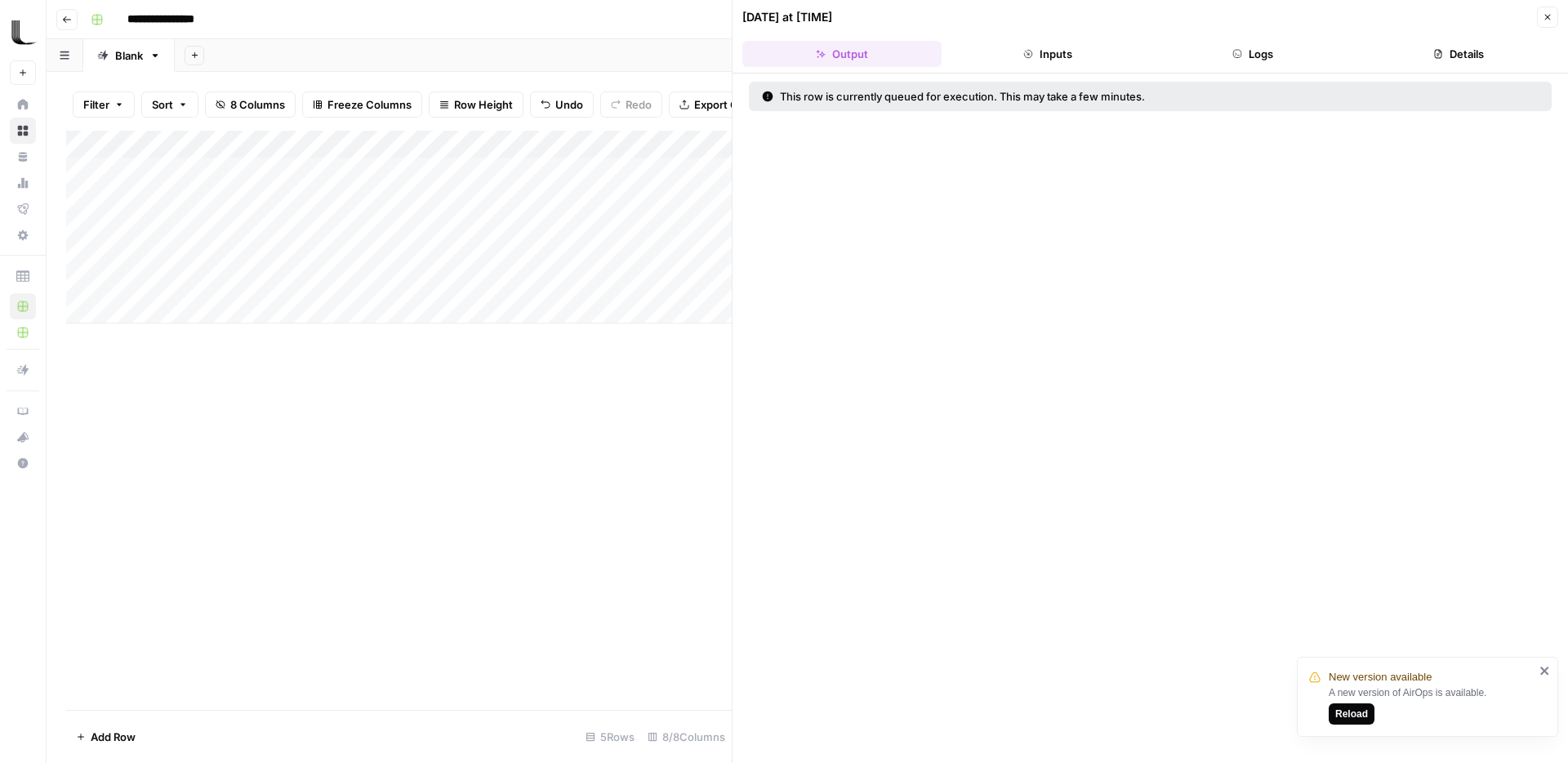 click on "Reload" at bounding box center [1352, 714] 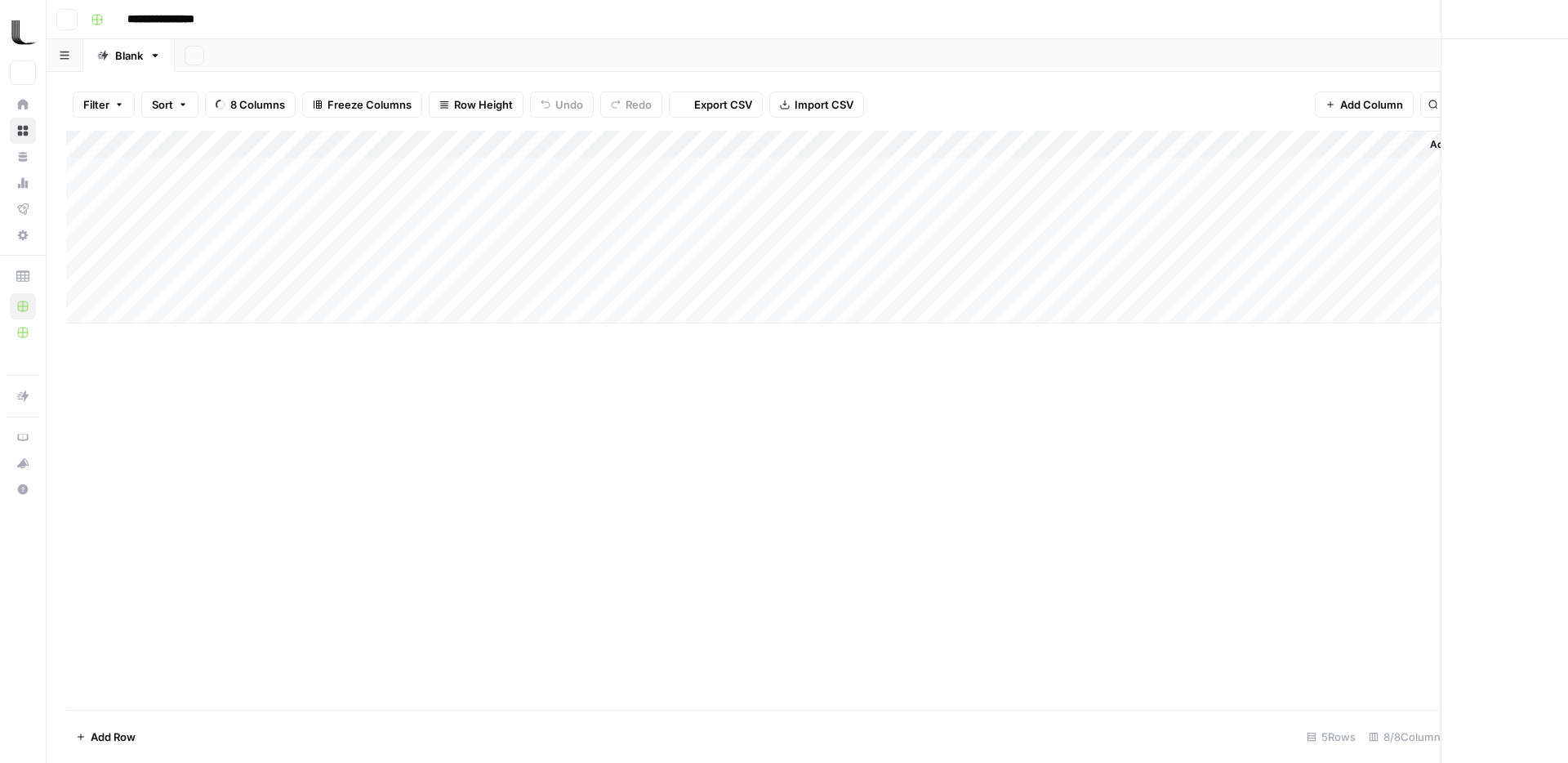 scroll, scrollTop: 0, scrollLeft: 0, axis: both 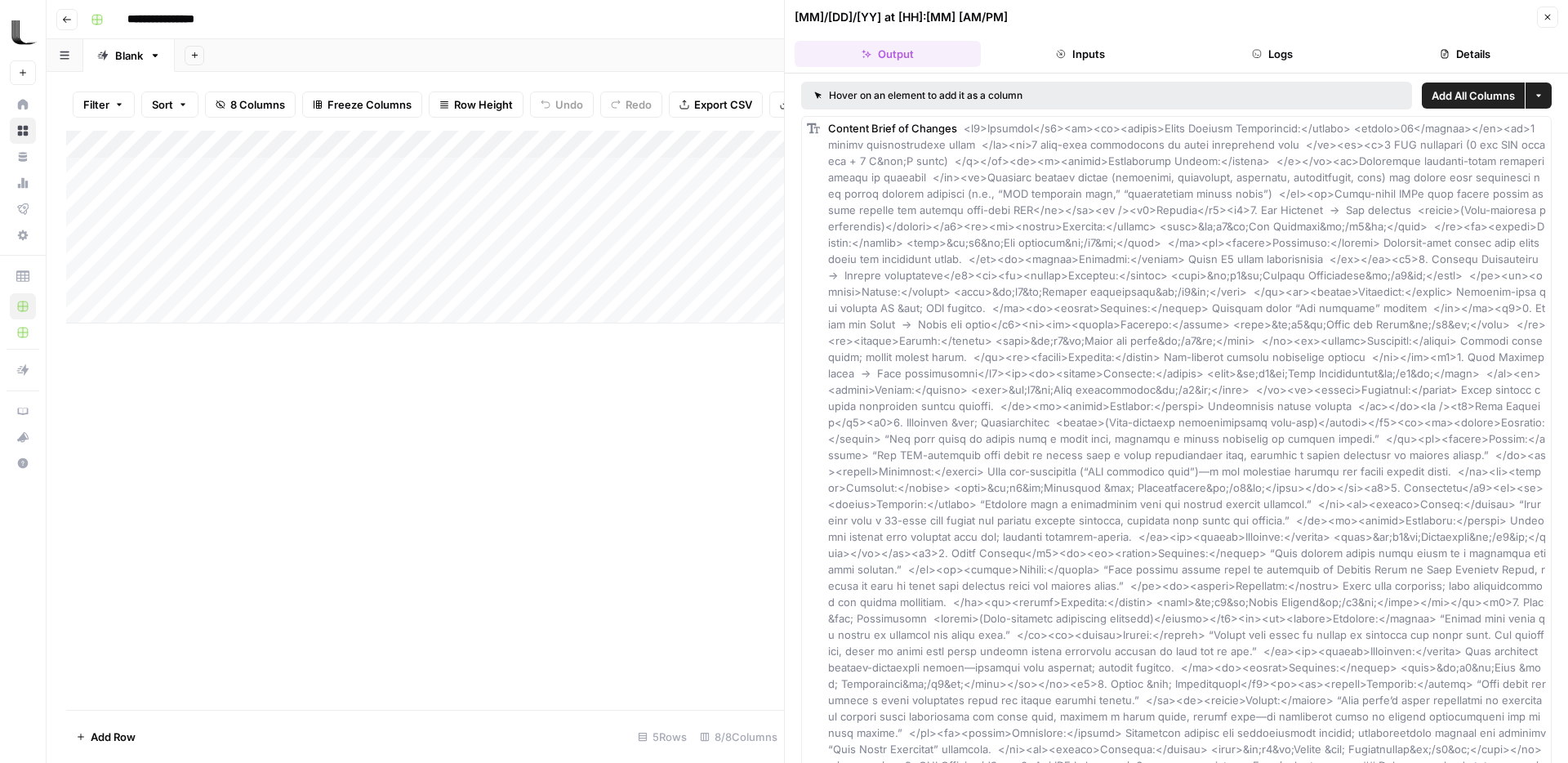 click on "Close" at bounding box center (1552, 17) 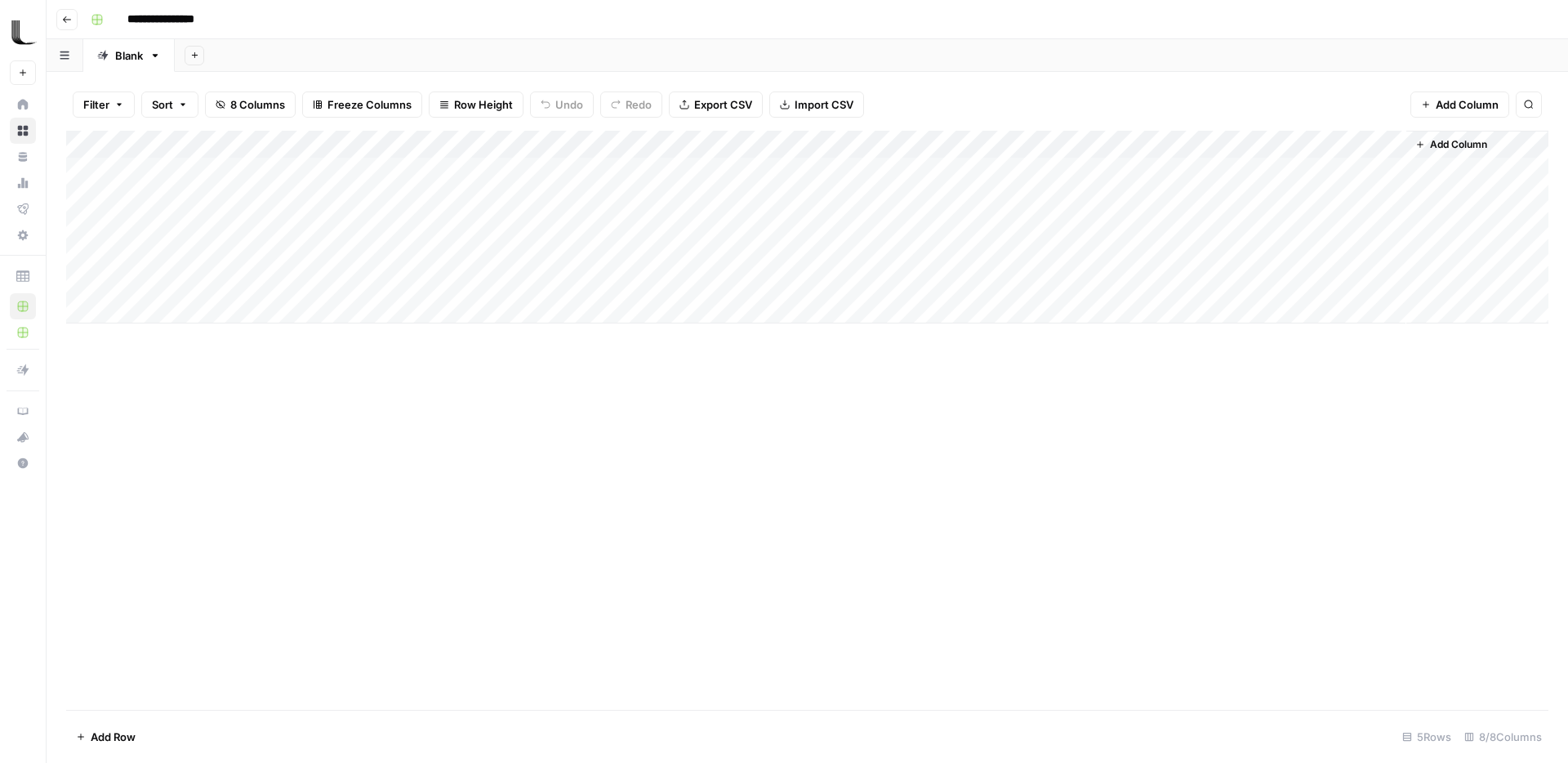 click on "Add Column" at bounding box center (807, 227) 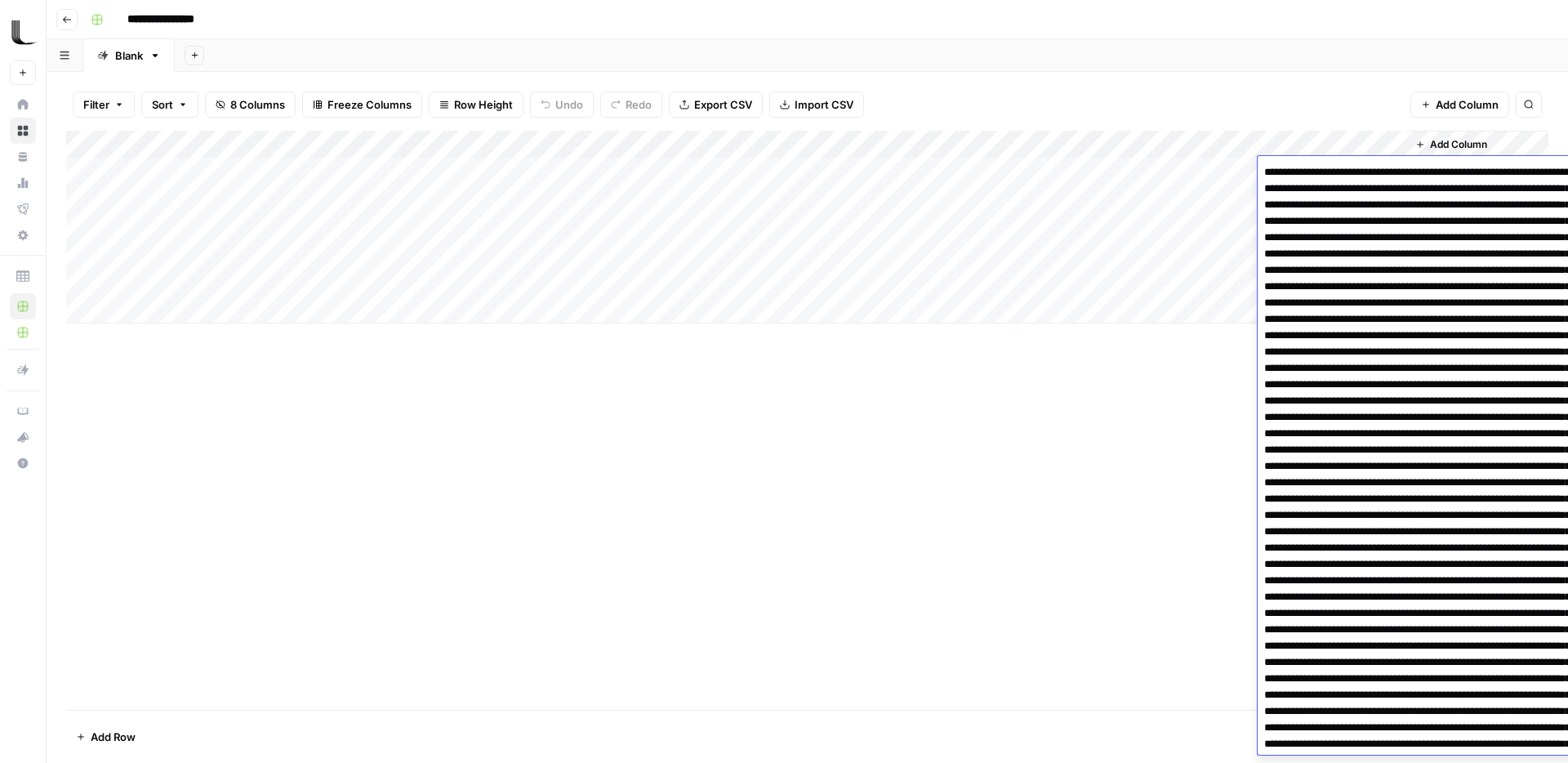 scroll, scrollTop: 1684, scrollLeft: 0, axis: vertical 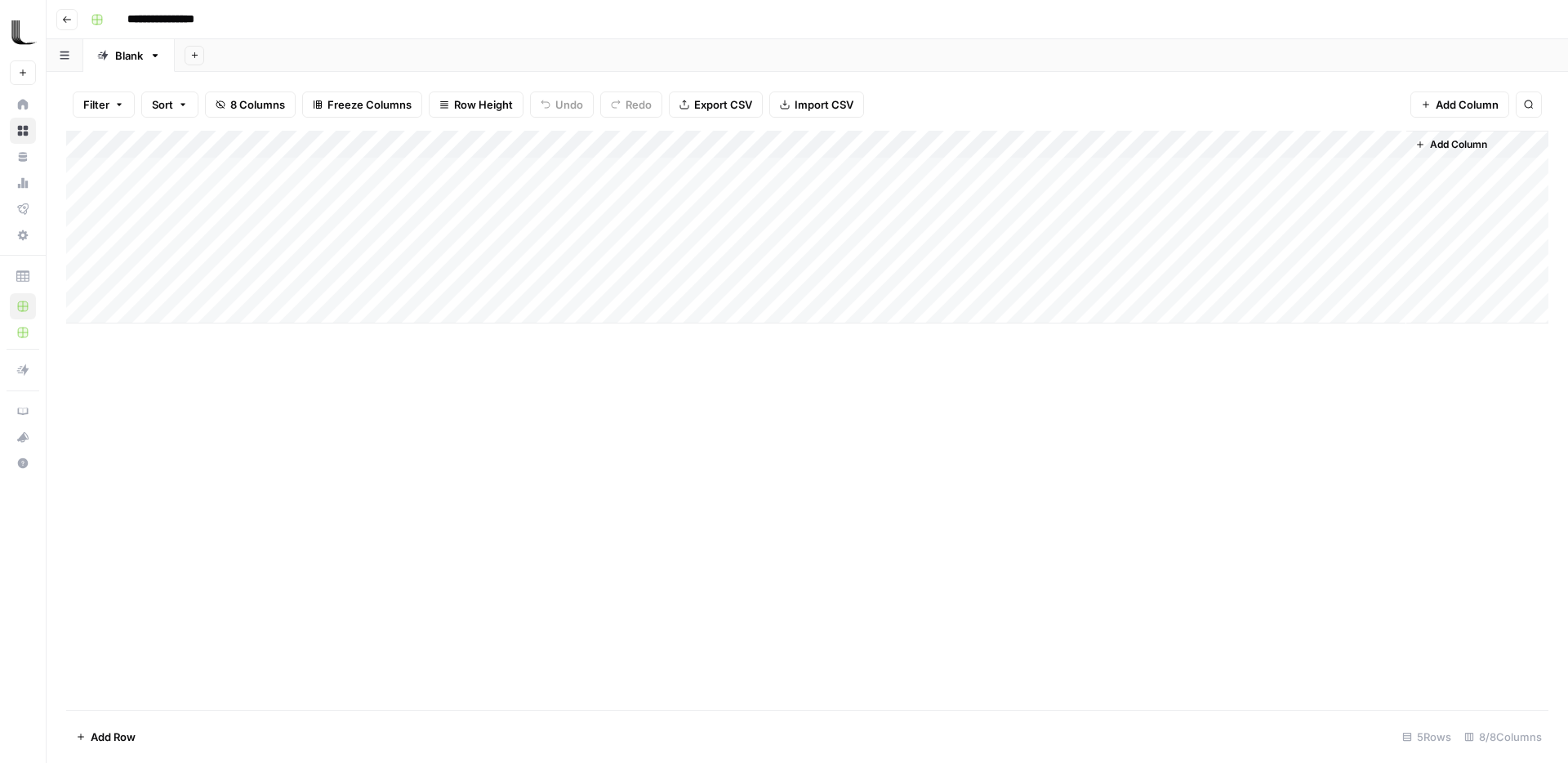 click on "Add Sheet" at bounding box center (871, 56) 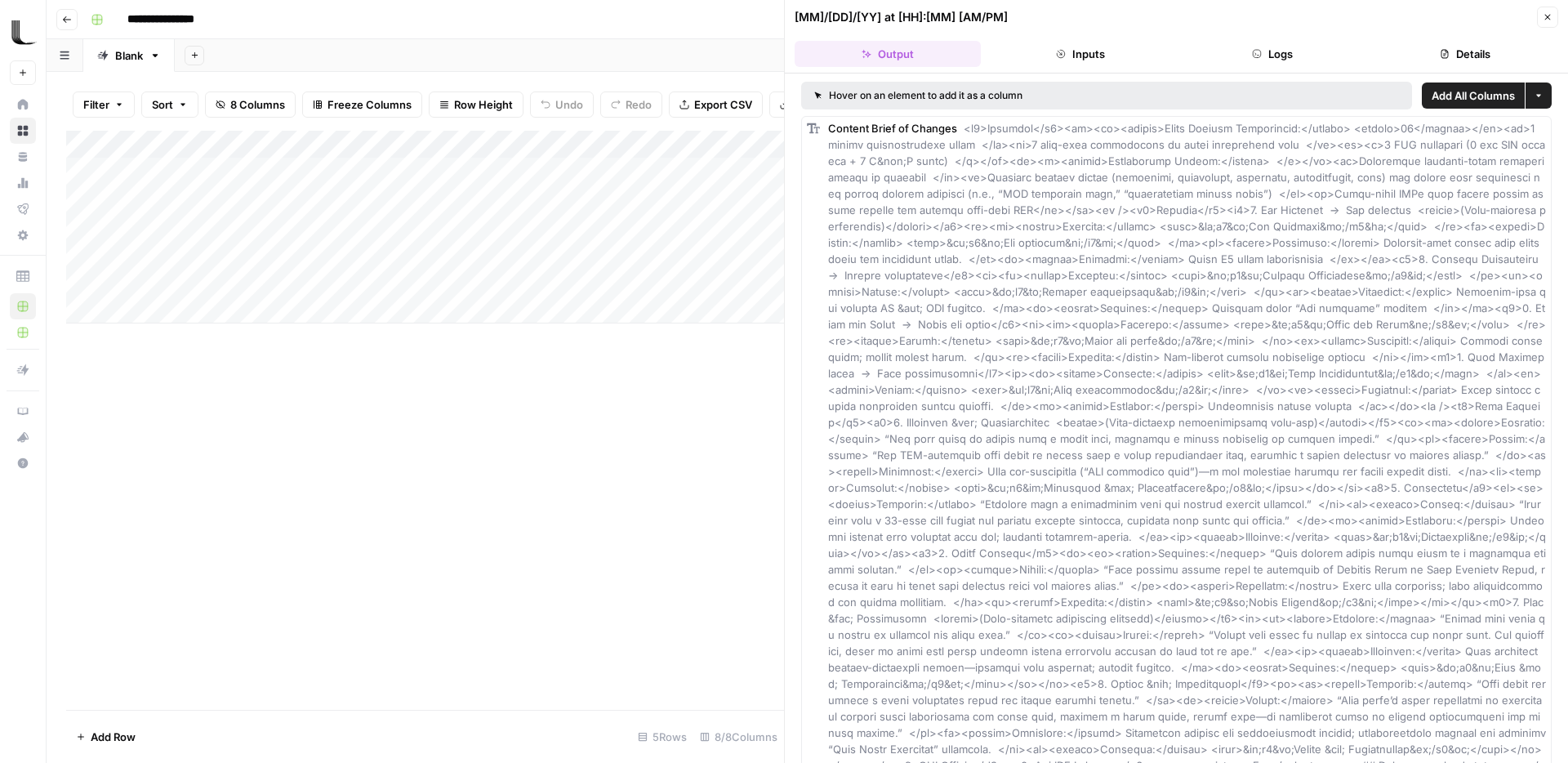 click on "Add All Columns" at bounding box center (1473, 96) 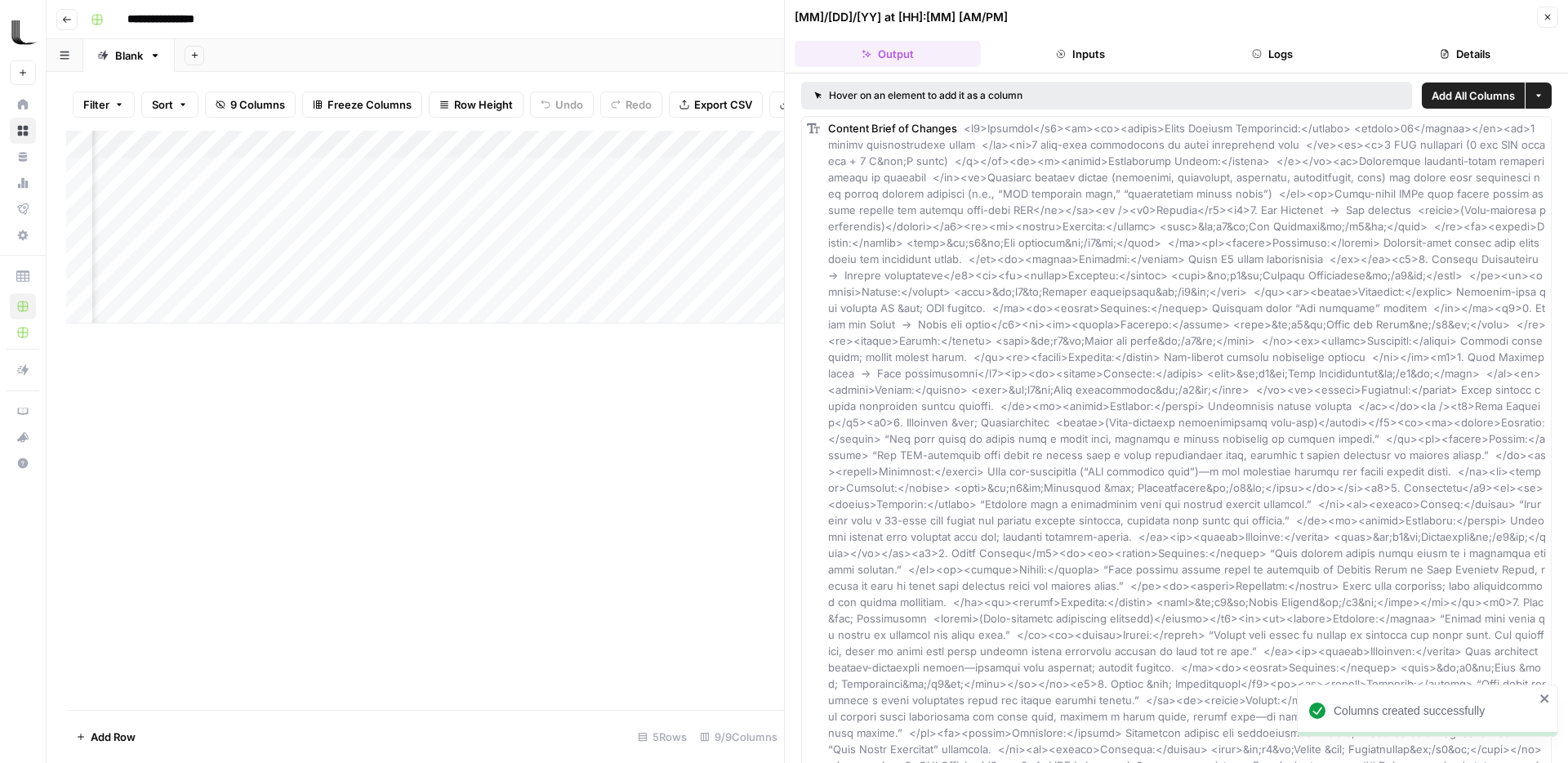 scroll, scrollTop: 0, scrollLeft: 745, axis: horizontal 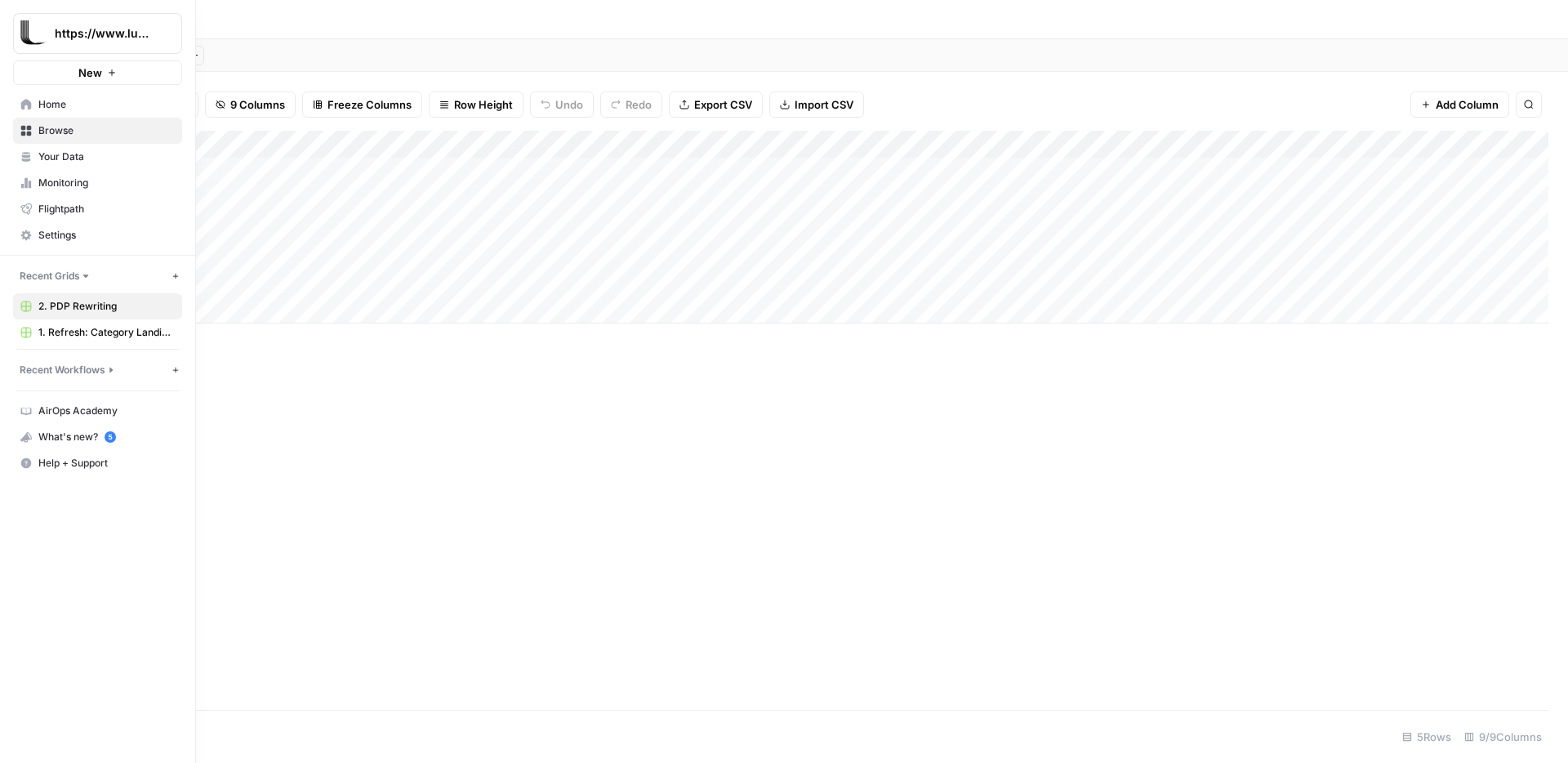 click on "1. Refresh: Category Landing Pages" at bounding box center [106, 332] 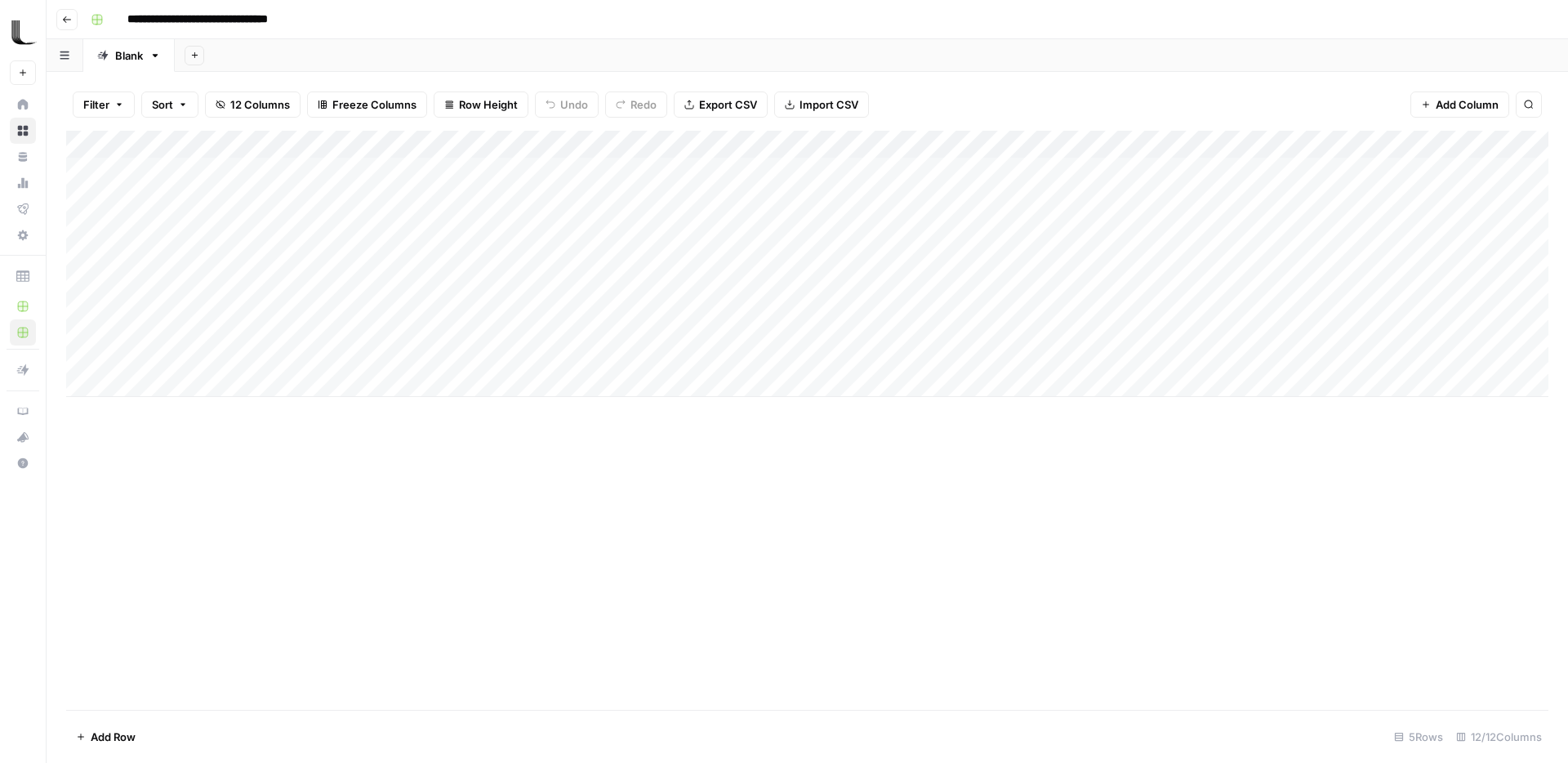 click on "Add Column" at bounding box center (807, 264) 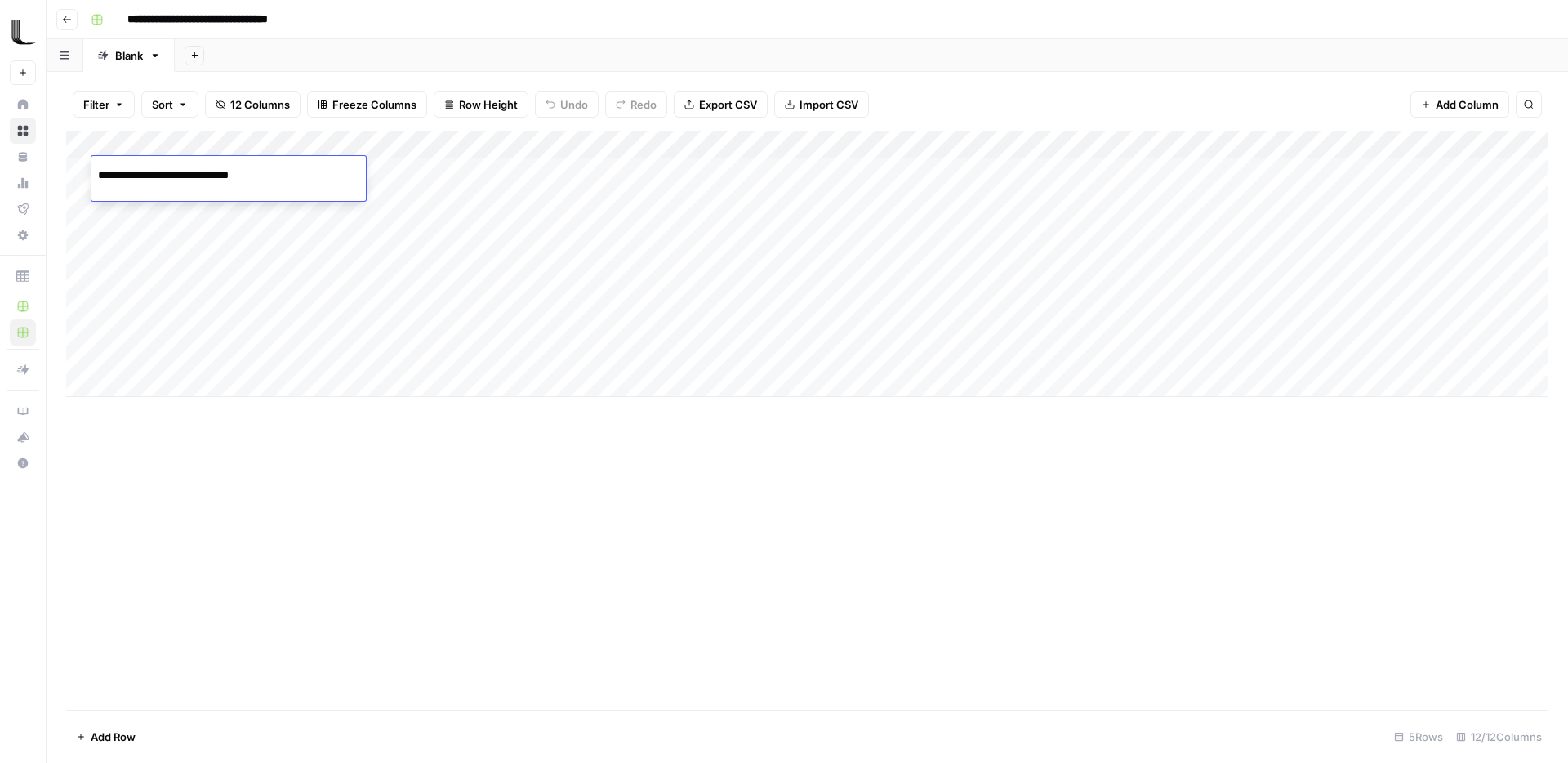 click on "**********" at bounding box center [229, 176] 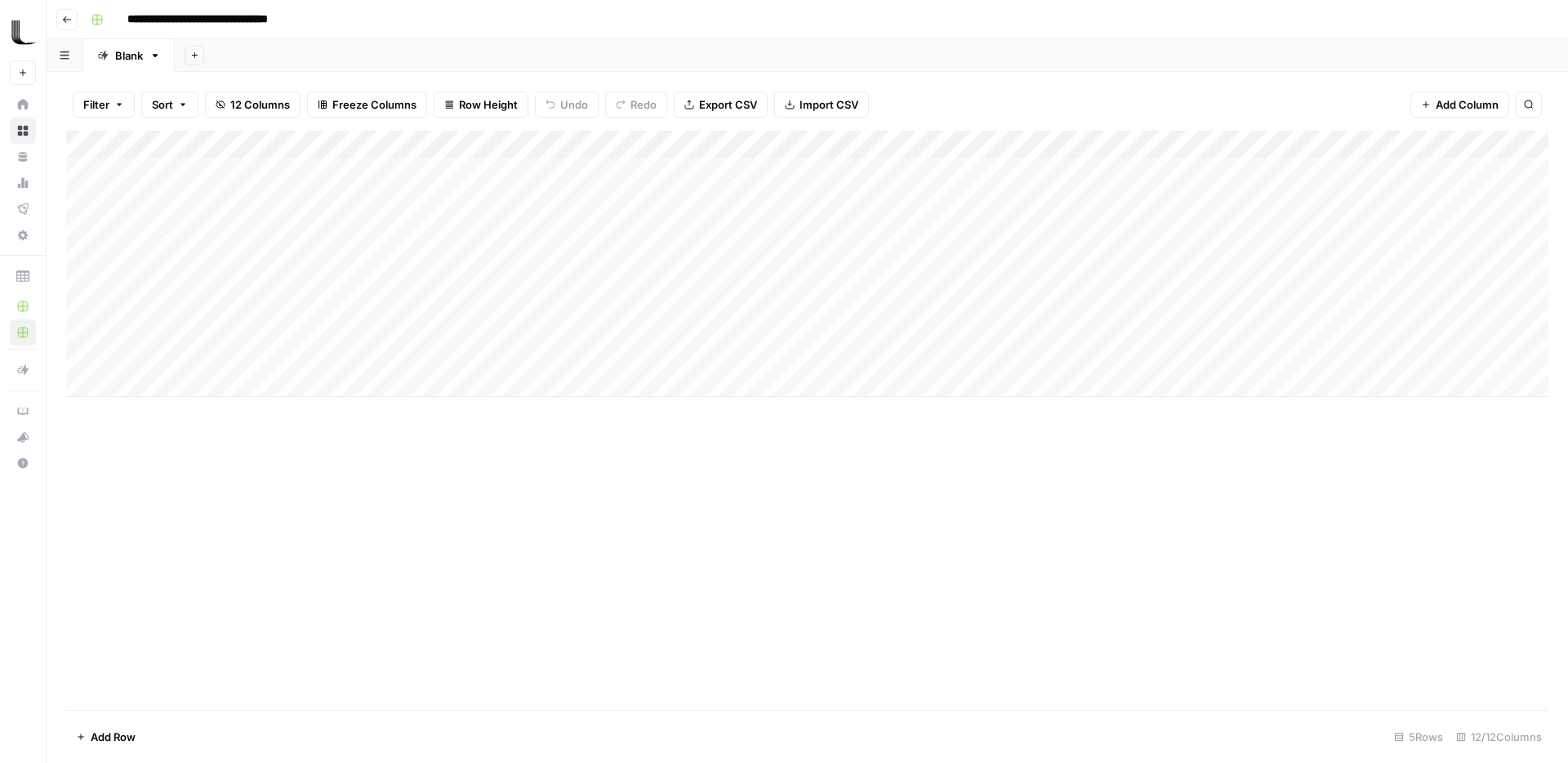 click on "Add Column" at bounding box center [807, 264] 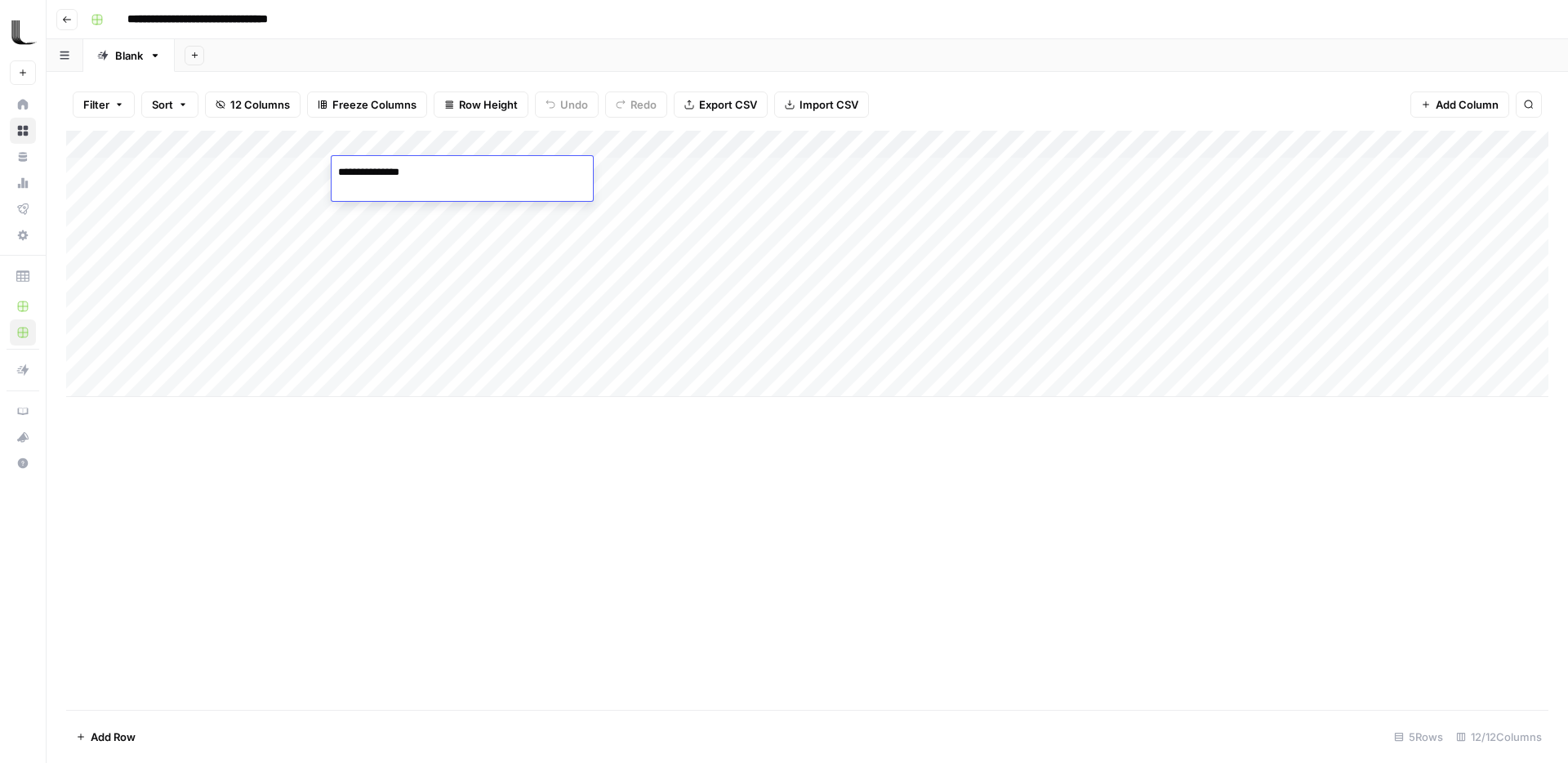 click on "Add Column" at bounding box center [807, 264] 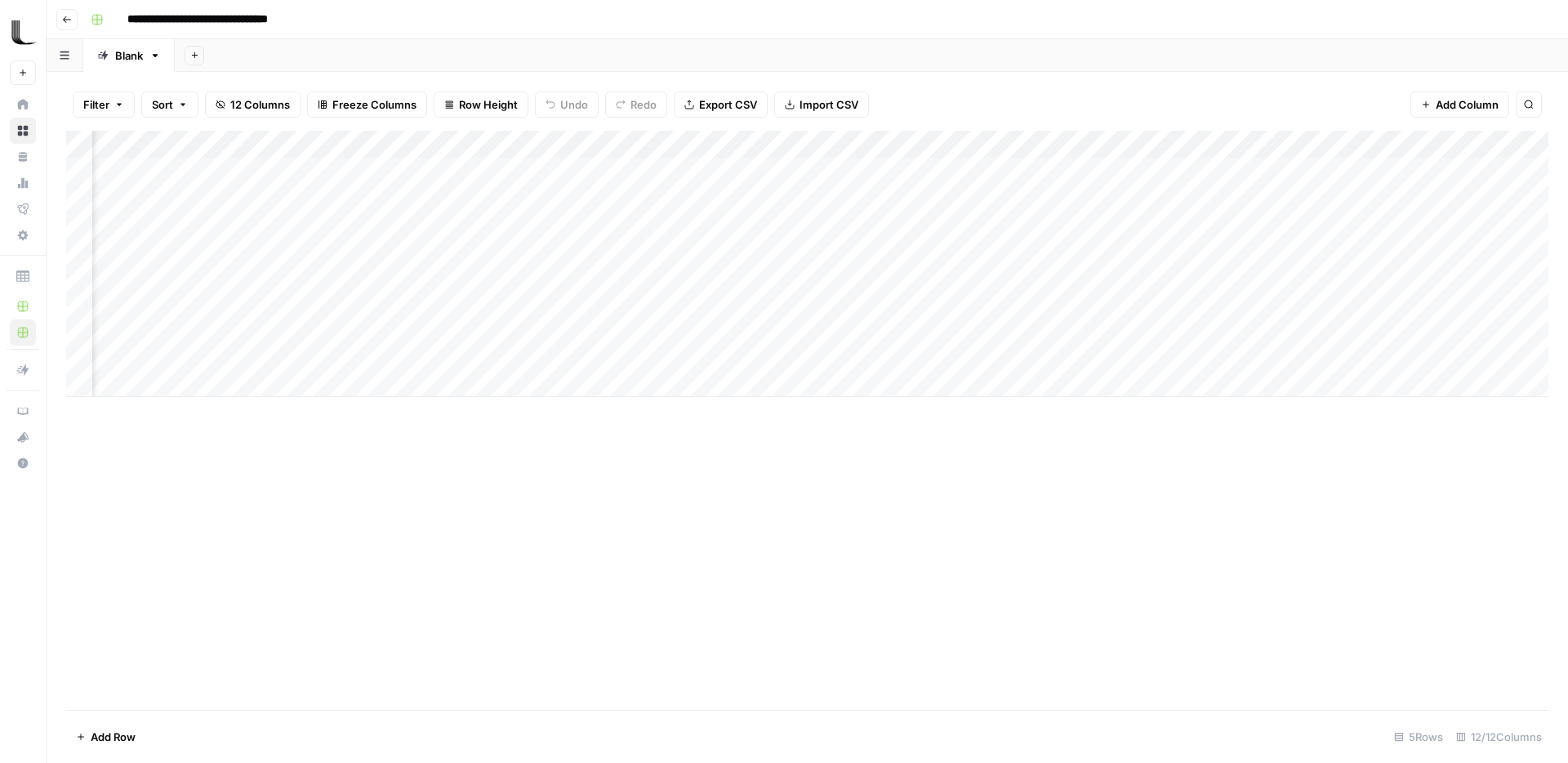 scroll, scrollTop: 0, scrollLeft: 161, axis: horizontal 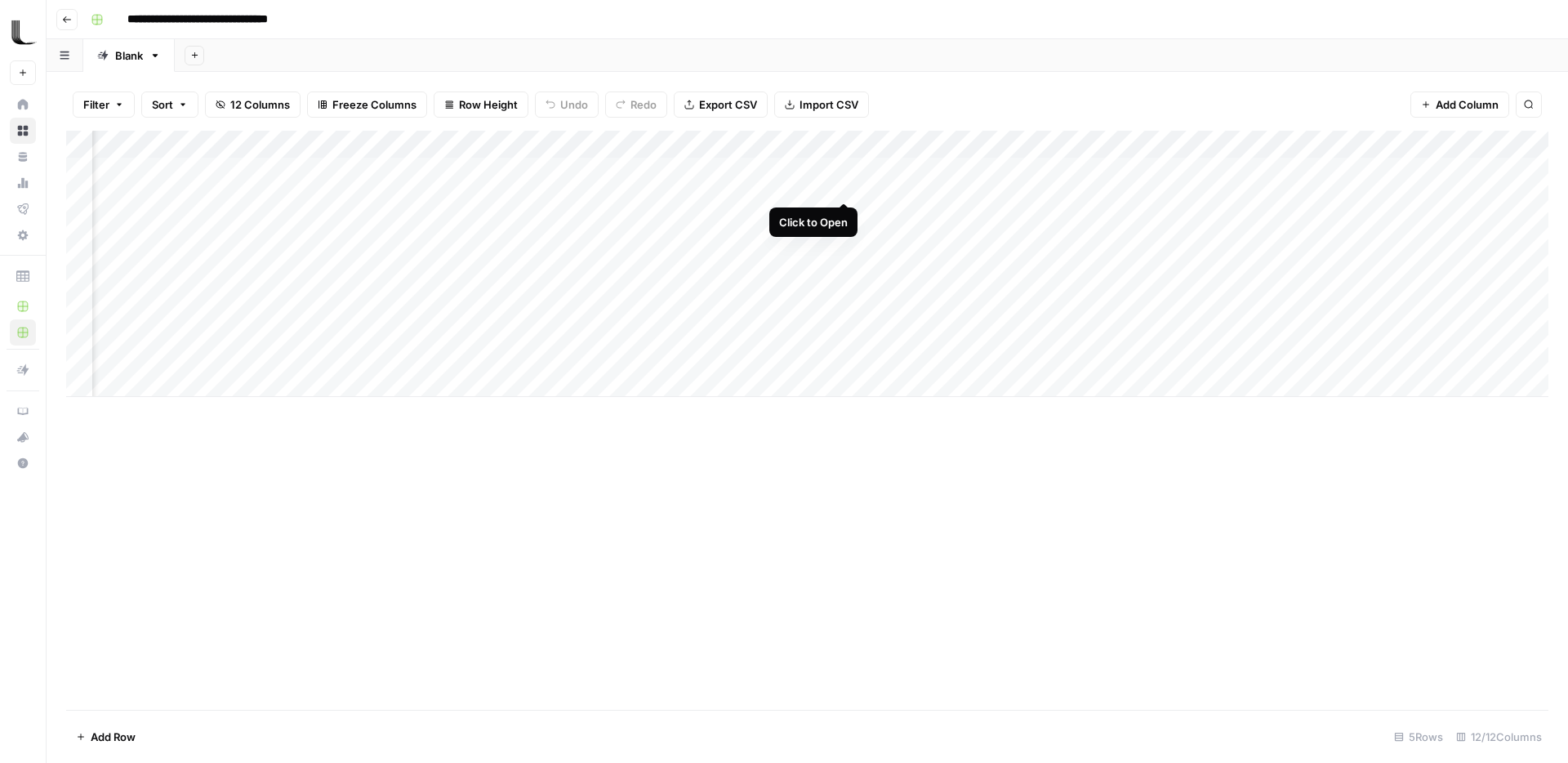 click on "Add Column" at bounding box center (807, 264) 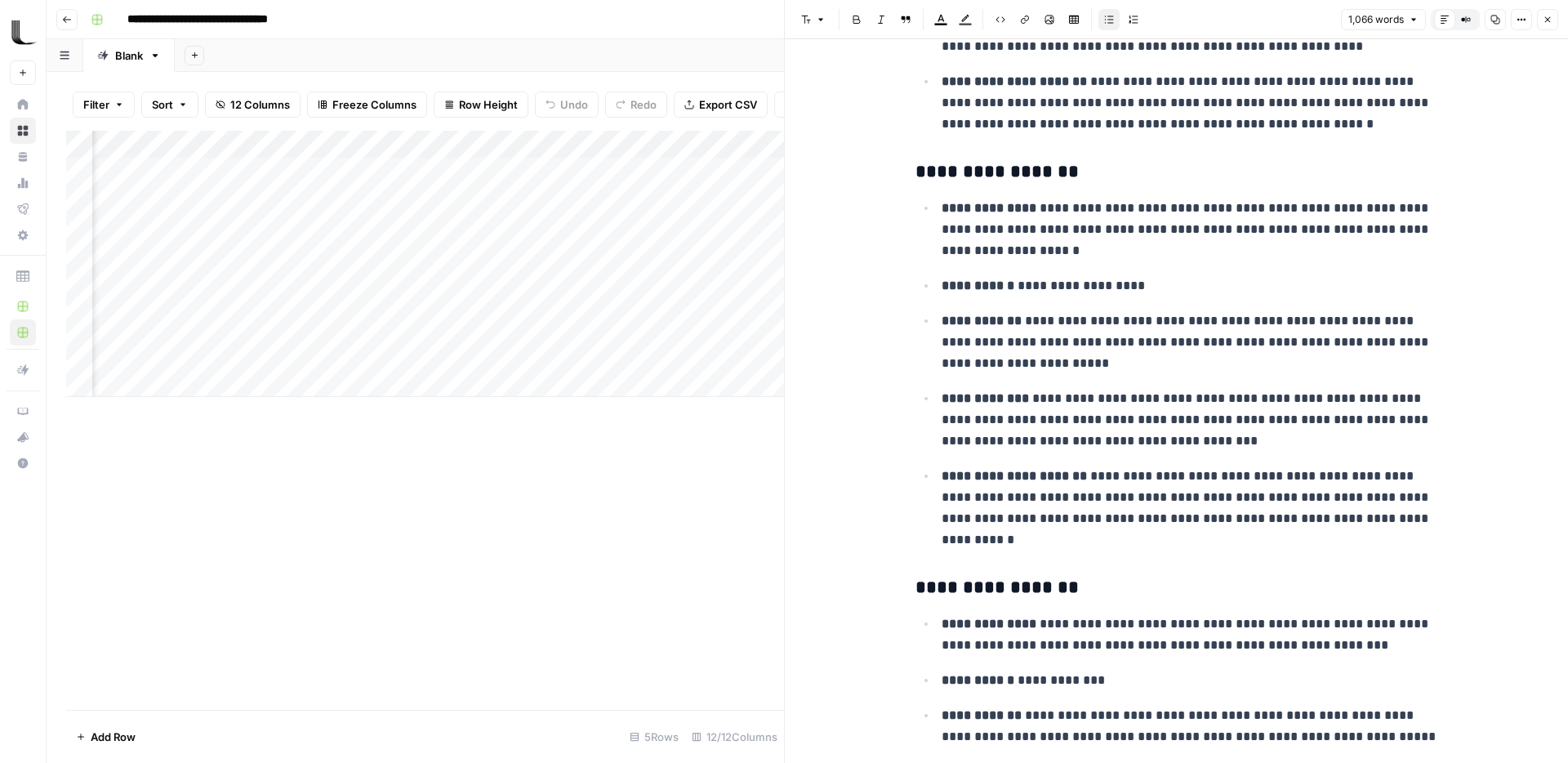 scroll, scrollTop: 365, scrollLeft: 0, axis: vertical 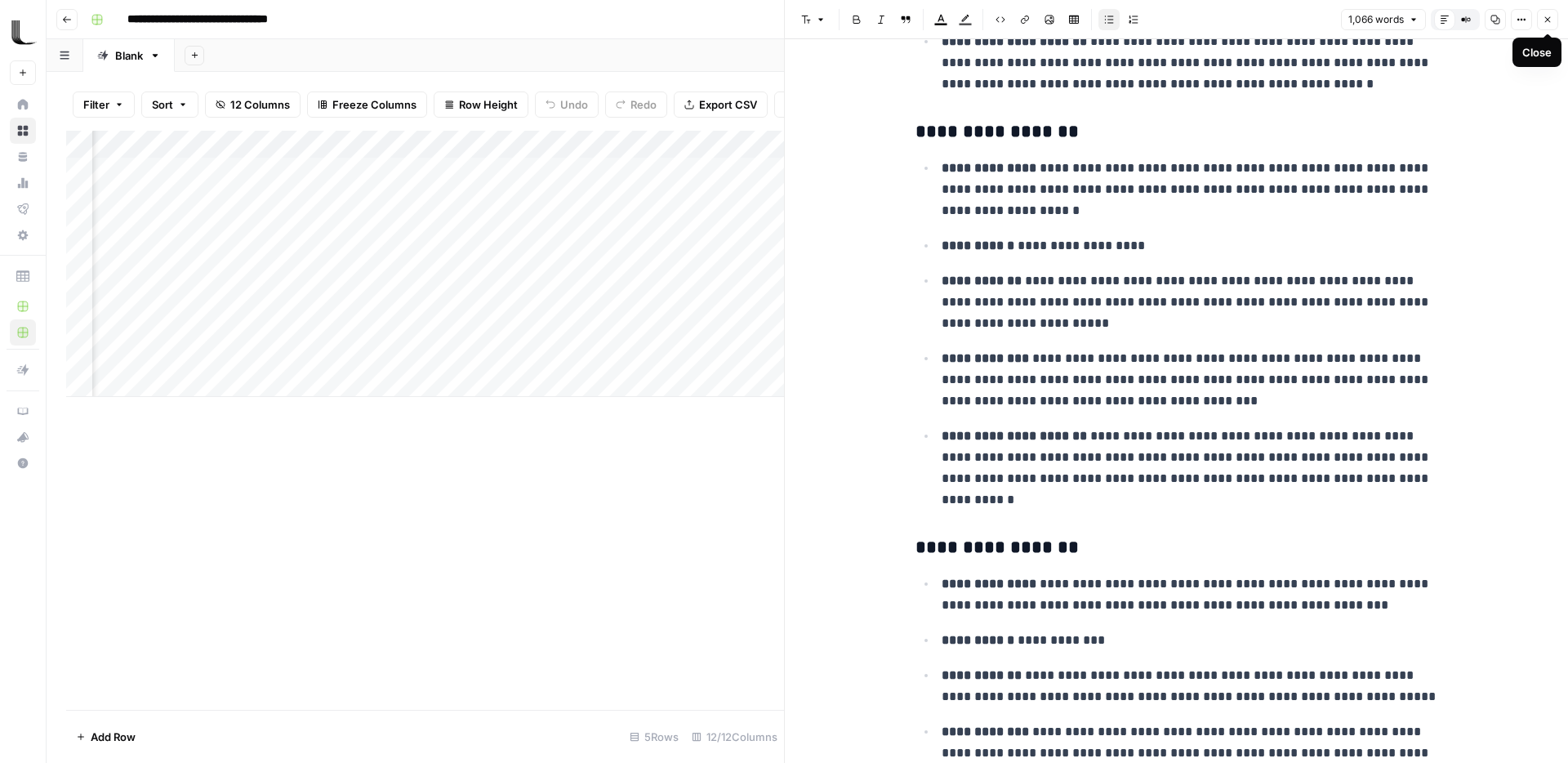 click 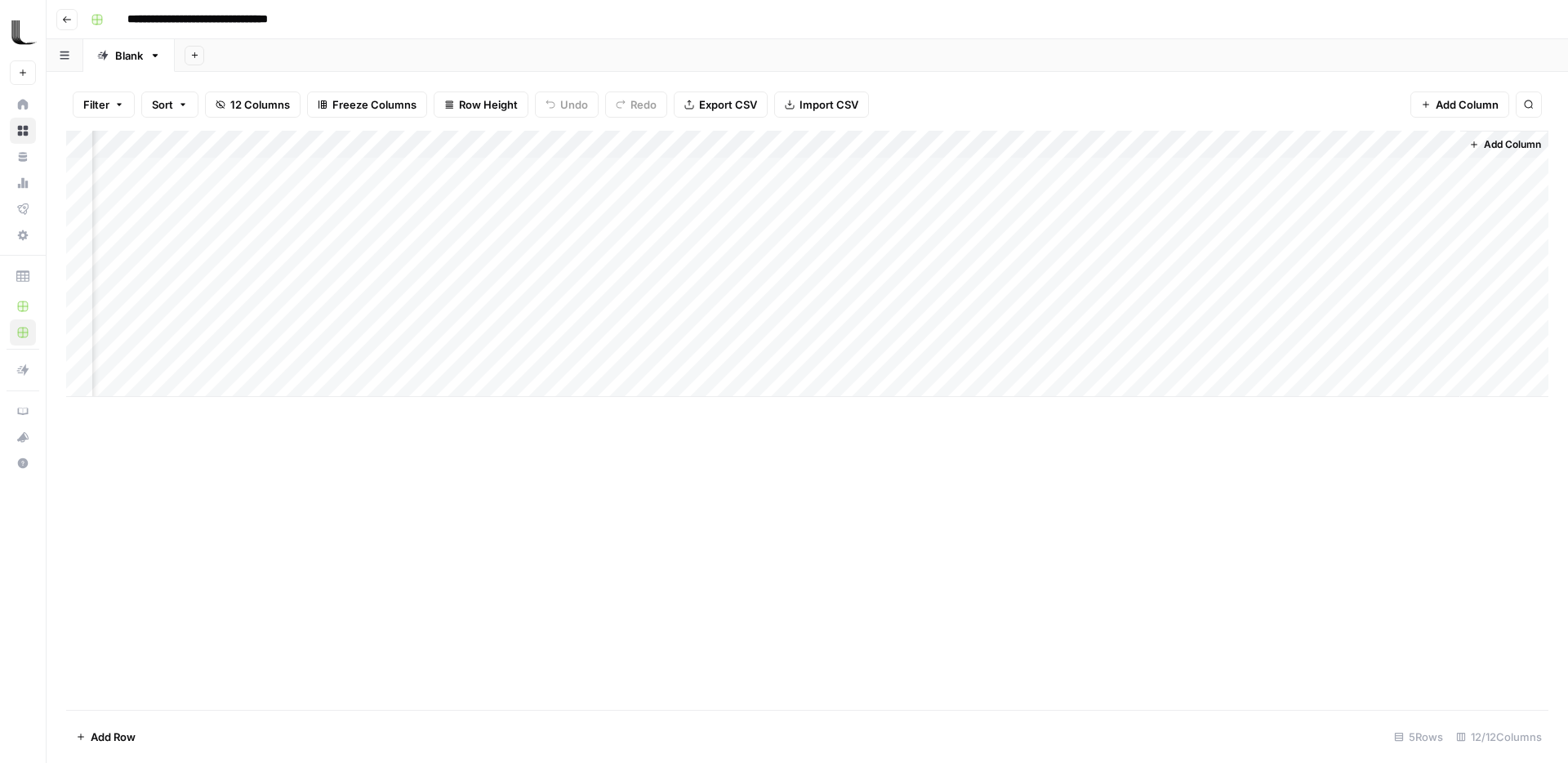 scroll, scrollTop: 0, scrollLeft: 1021, axis: horizontal 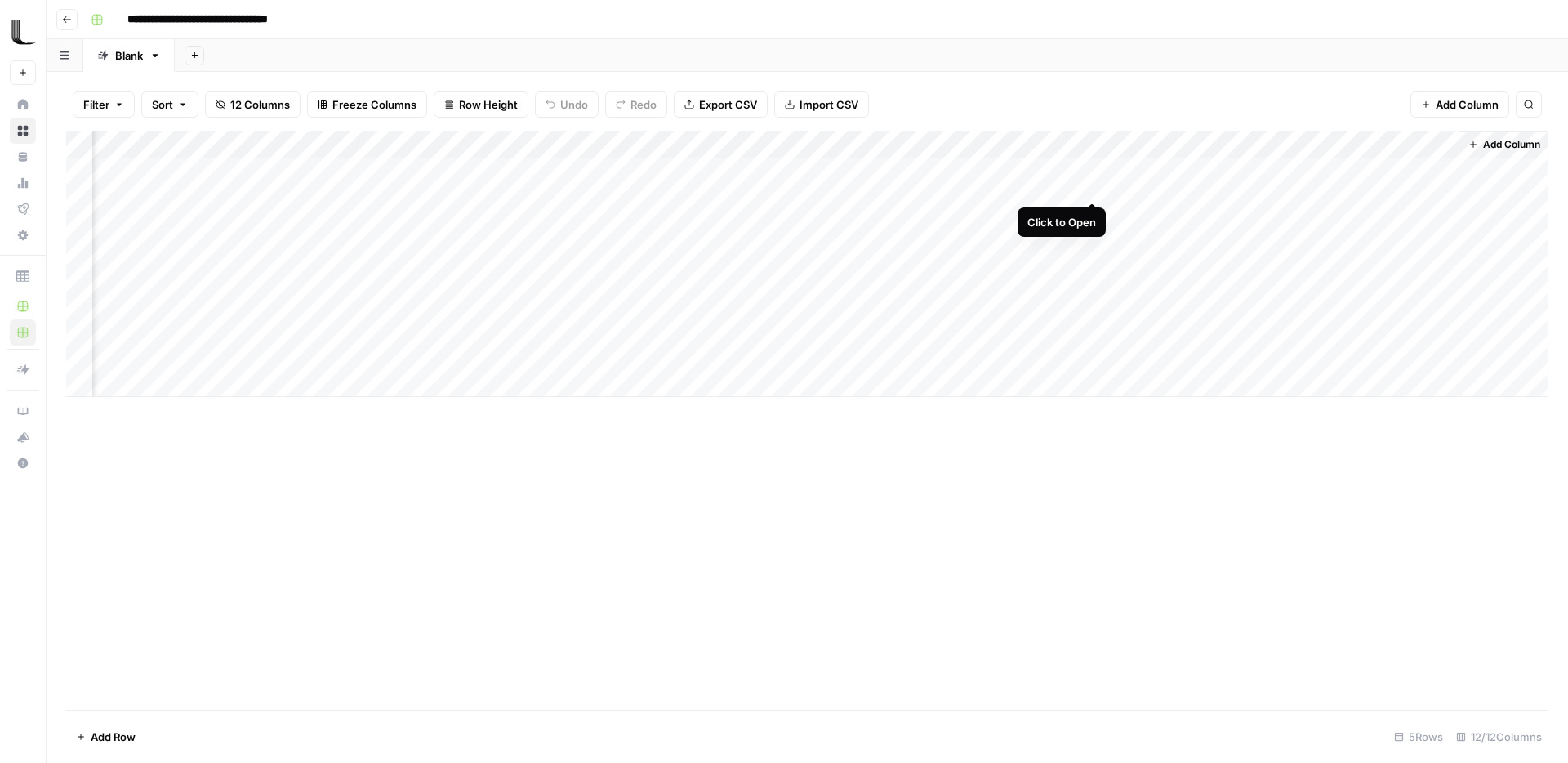 click on "Add Column" at bounding box center [807, 264] 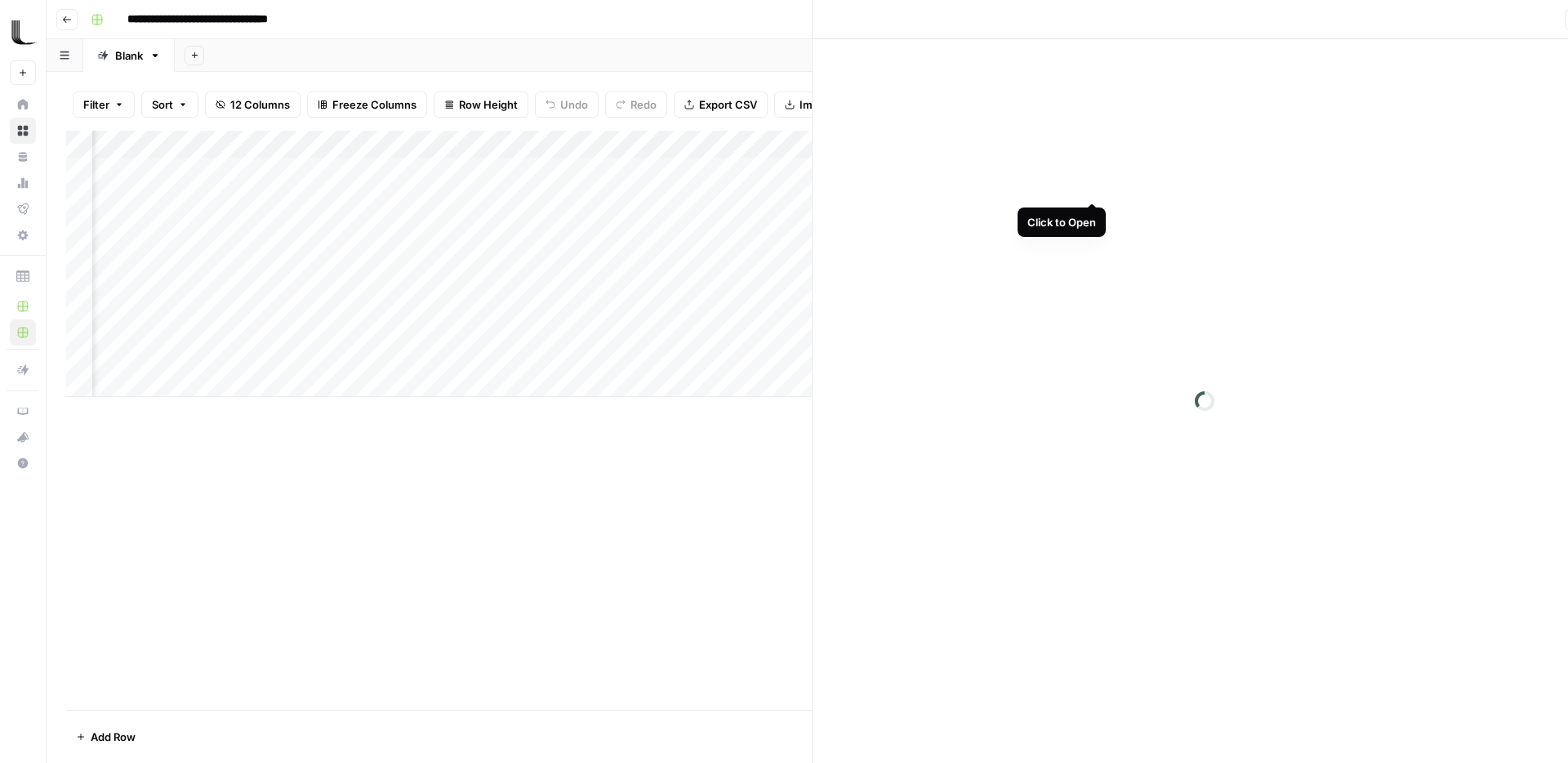 scroll, scrollTop: 0, scrollLeft: 1013, axis: horizontal 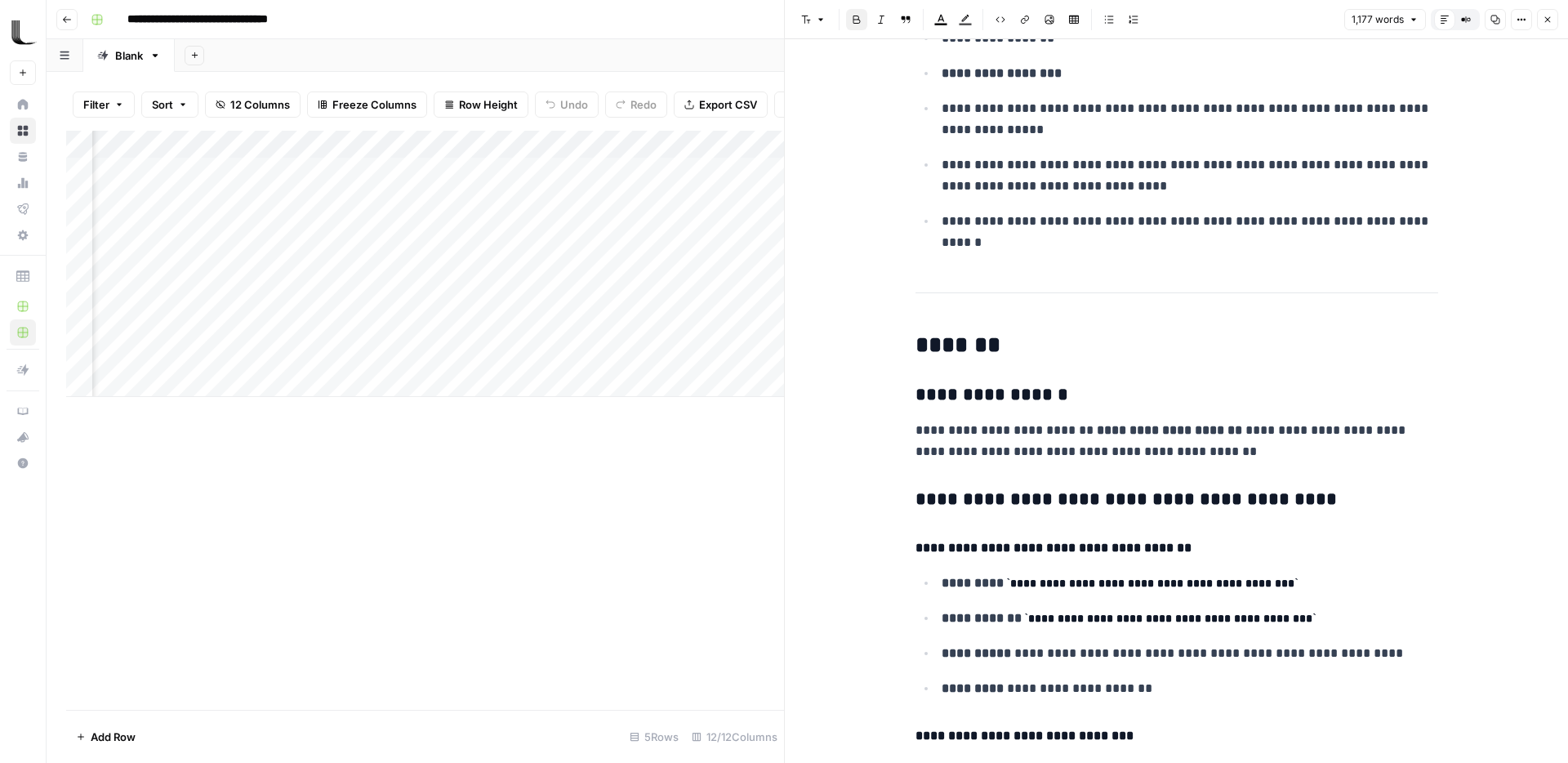 click on "Close" at bounding box center [1548, 20] 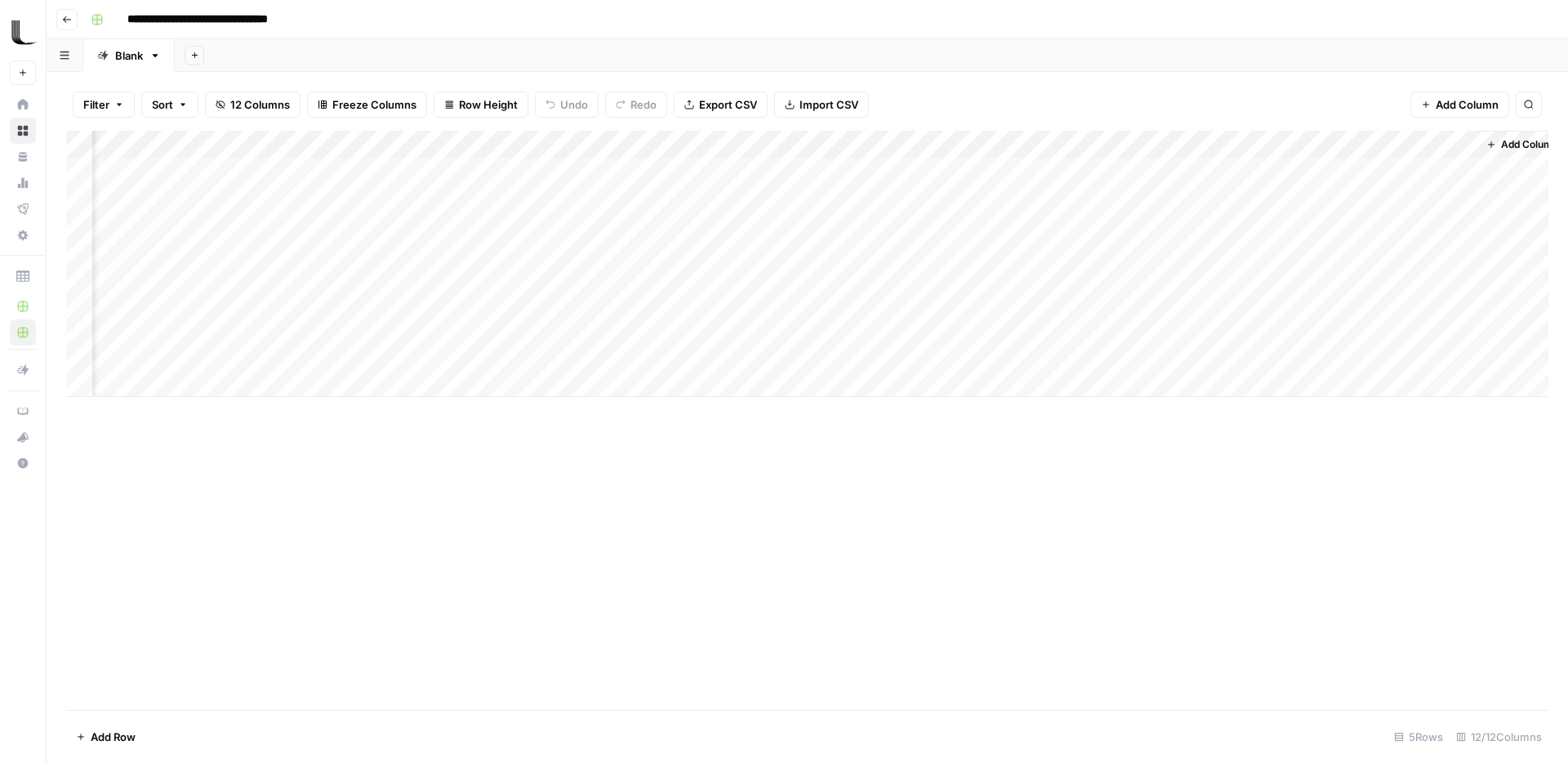 scroll, scrollTop: 0, scrollLeft: 1022, axis: horizontal 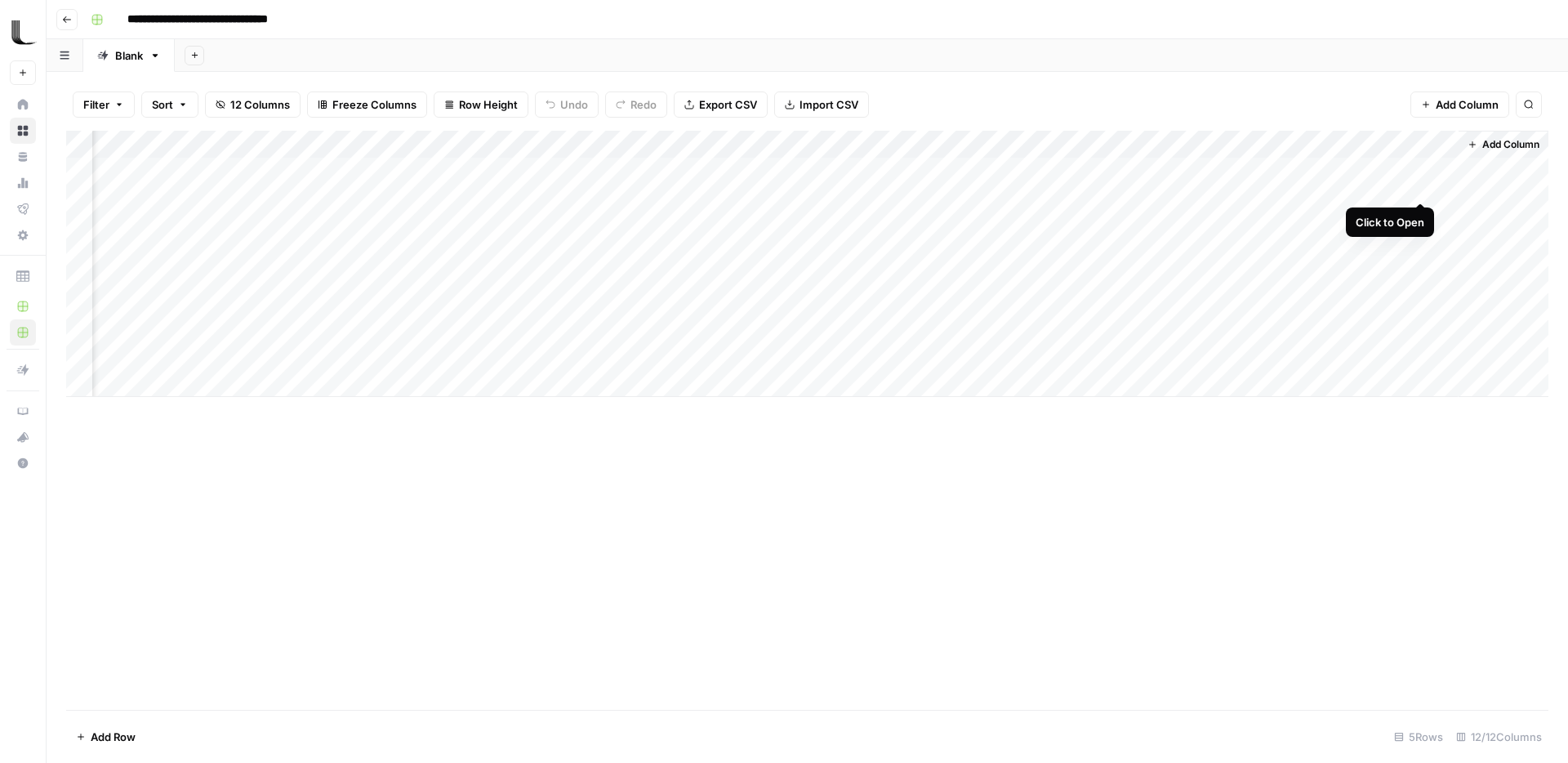 click on "Add Column" at bounding box center (807, 264) 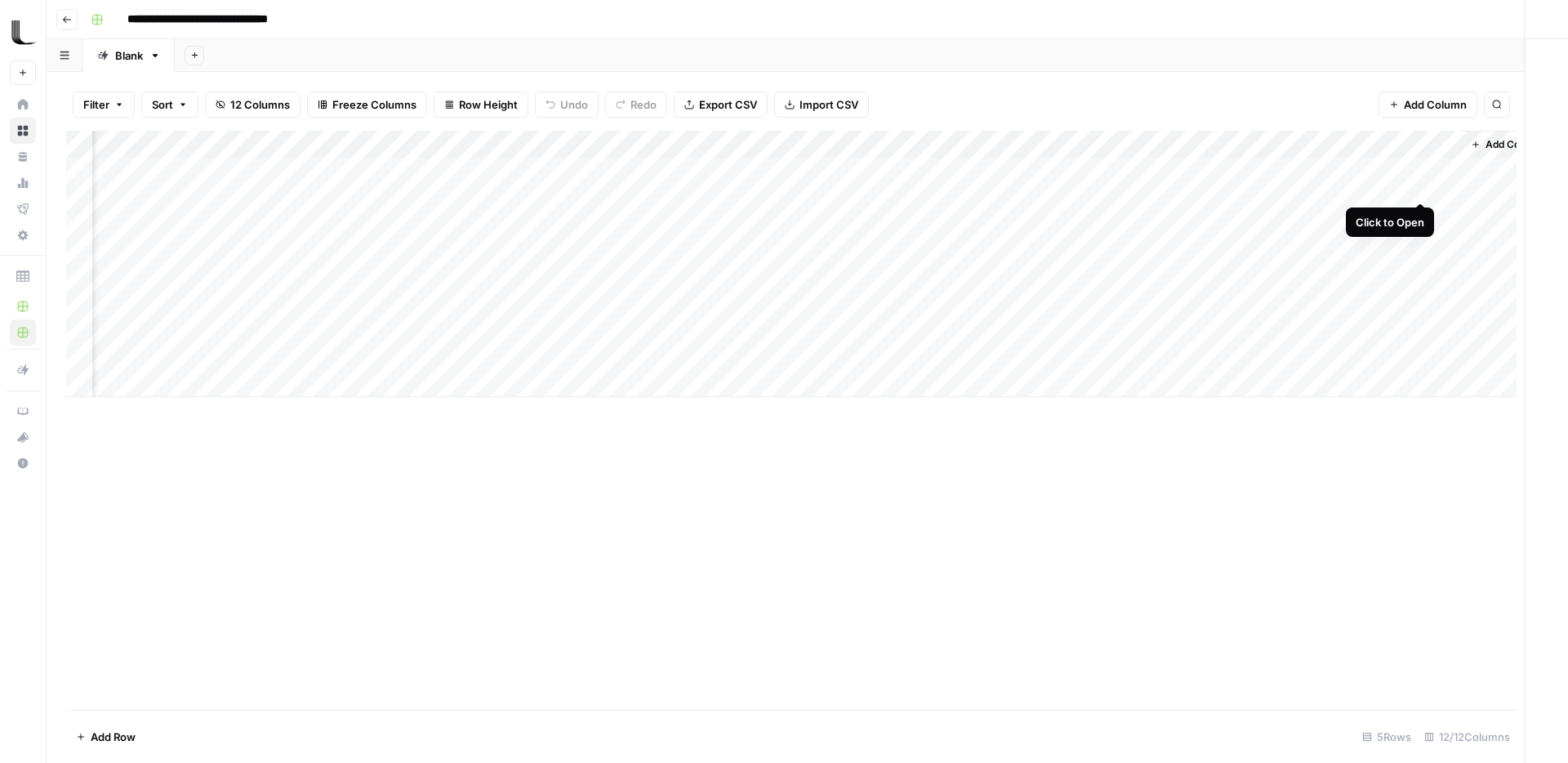 scroll, scrollTop: 0, scrollLeft: 1019, axis: horizontal 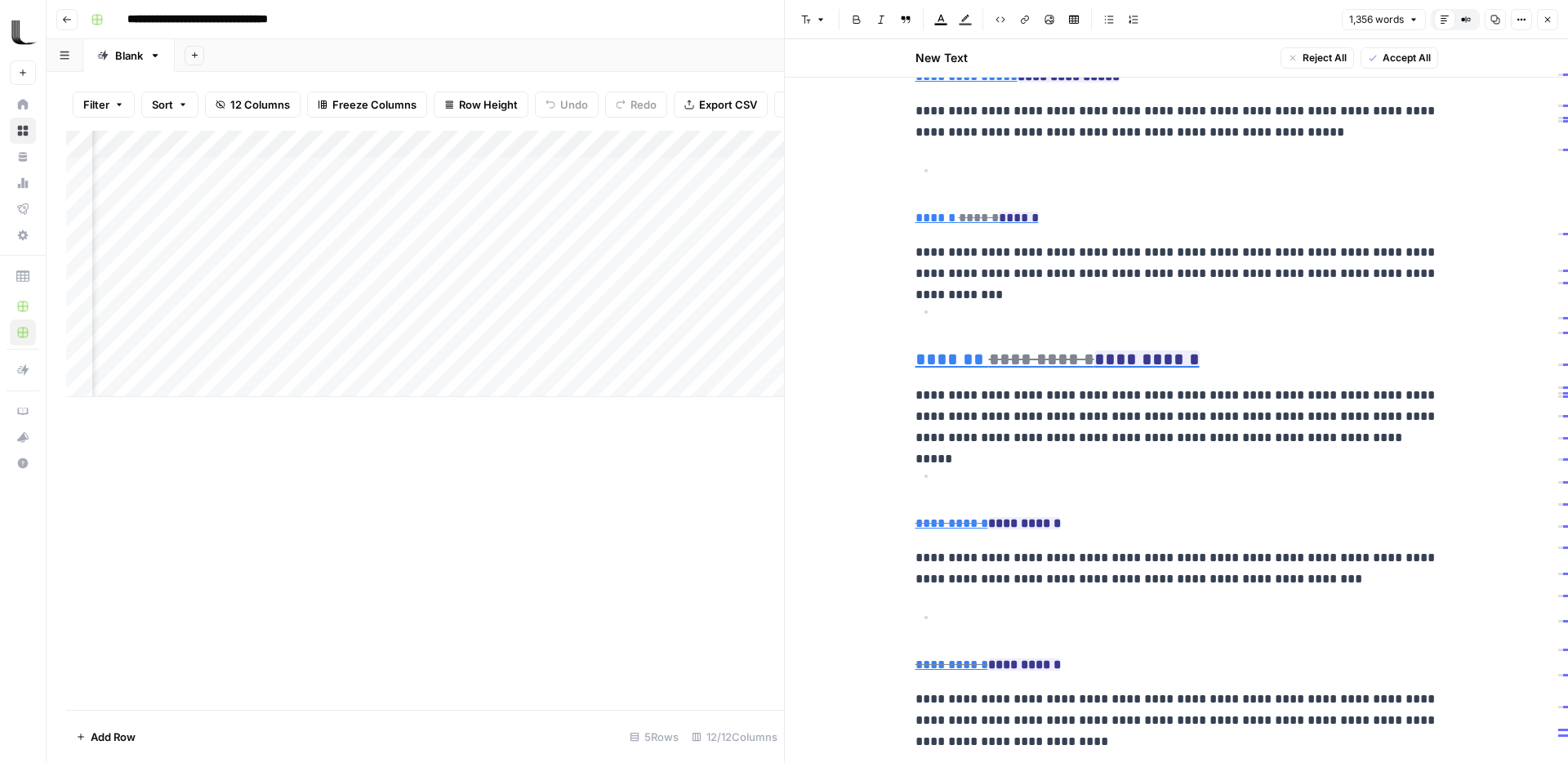 drag, startPoint x: 886, startPoint y: 206, endPoint x: 1091, endPoint y: 213, distance: 205.1195 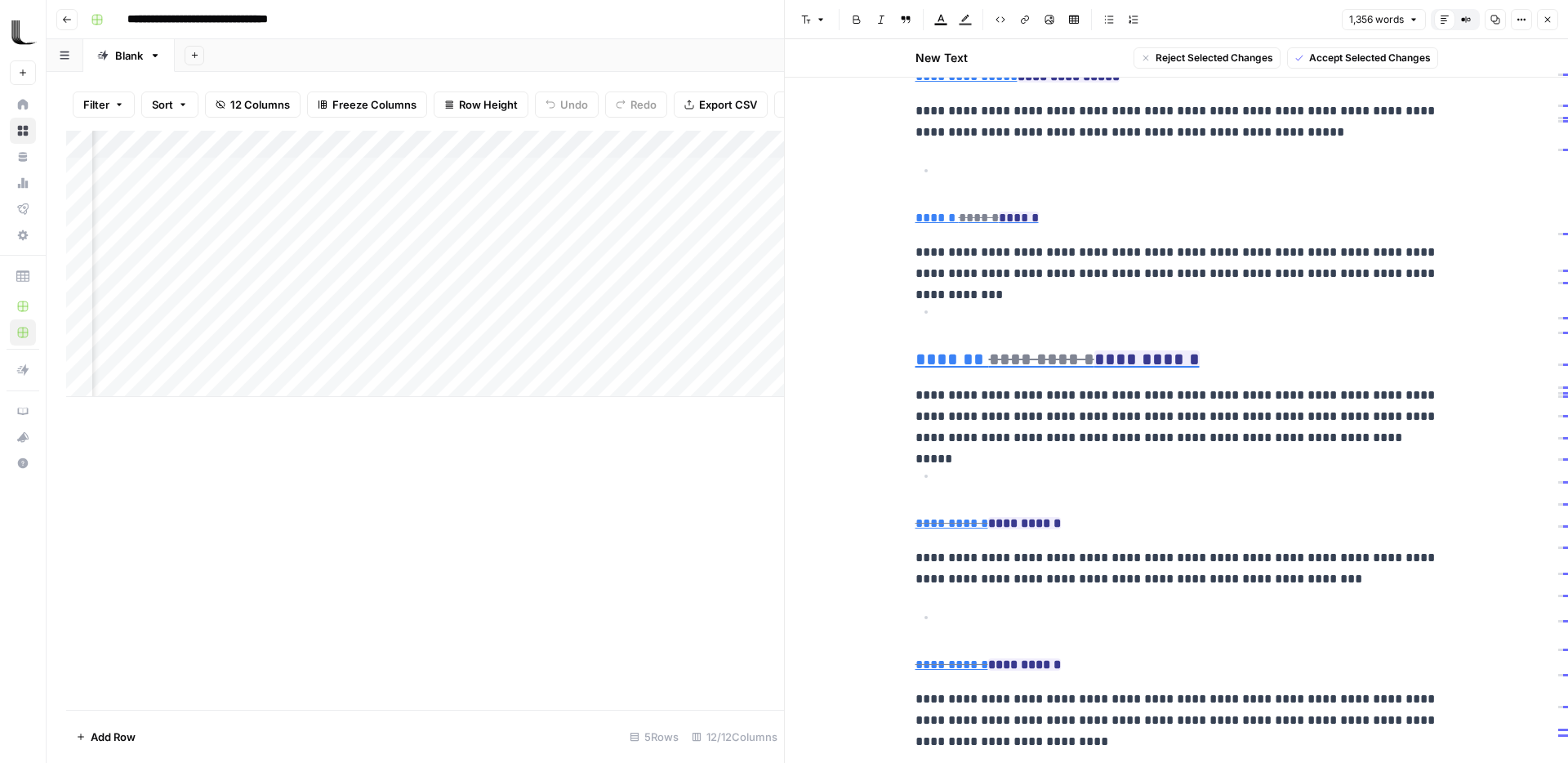 drag, startPoint x: 1084, startPoint y: 218, endPoint x: 879, endPoint y: 216, distance: 205.00976 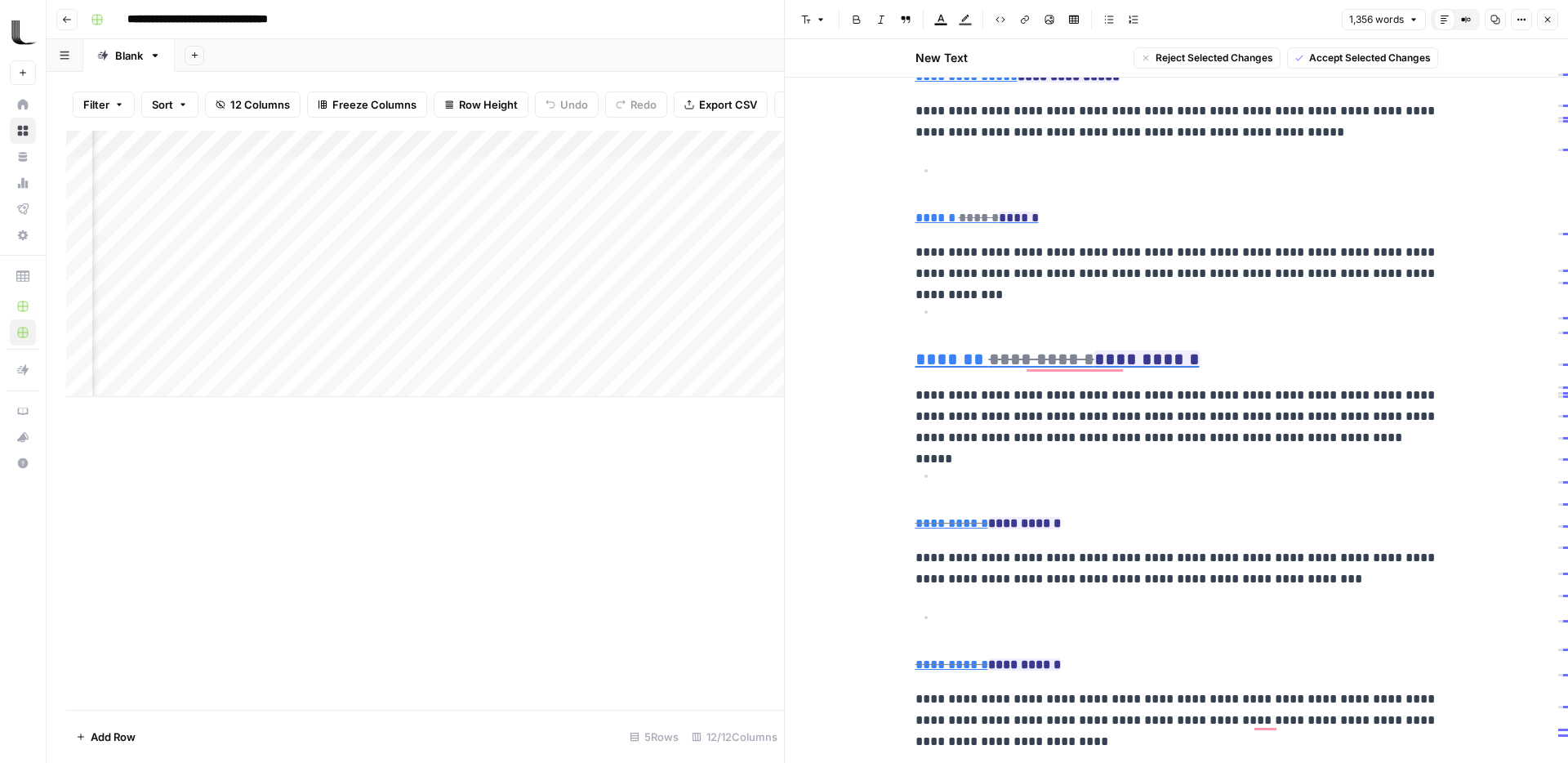 click on "**********" at bounding box center (1177, 263) 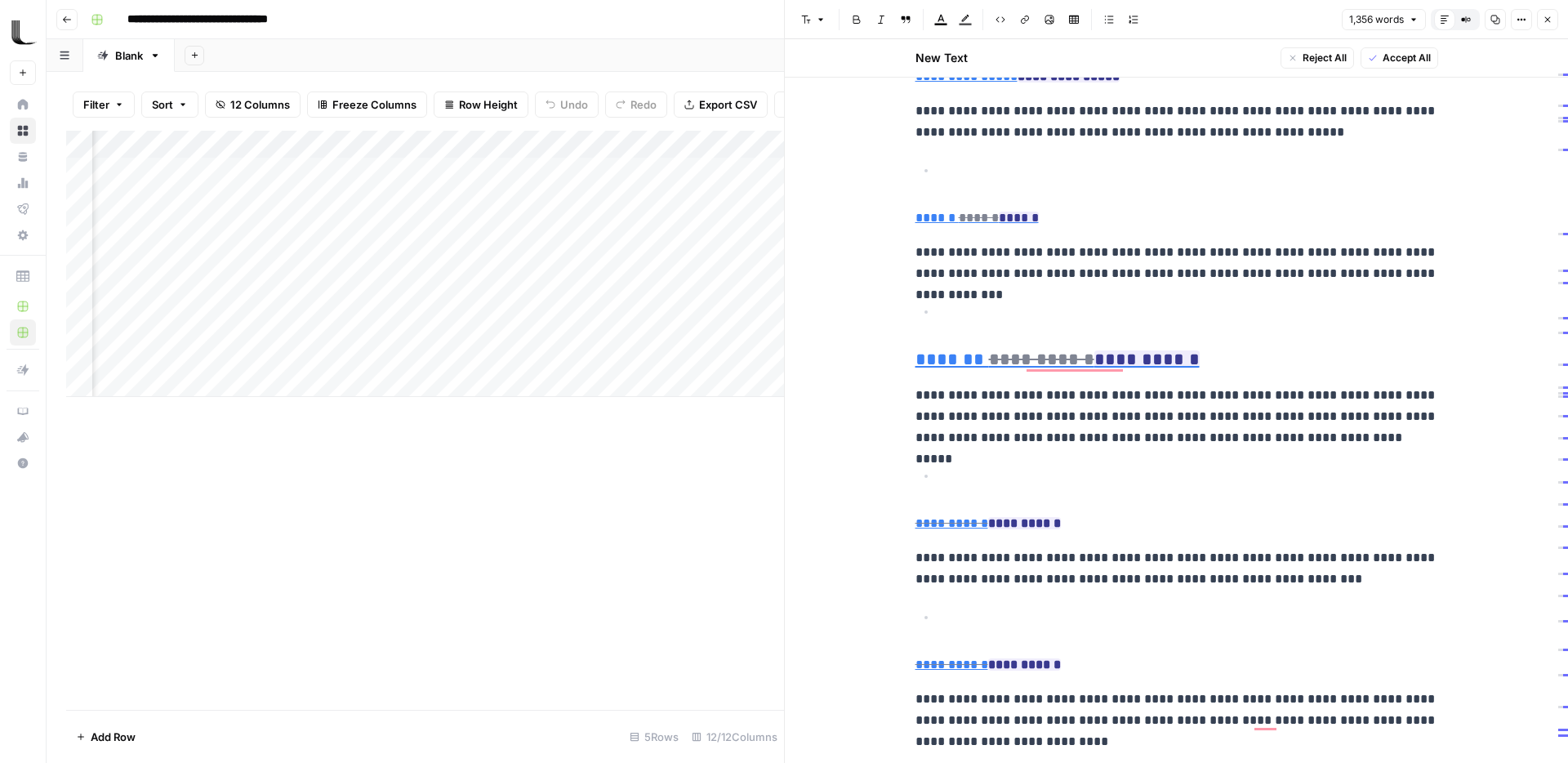 scroll, scrollTop: 3075, scrollLeft: 0, axis: vertical 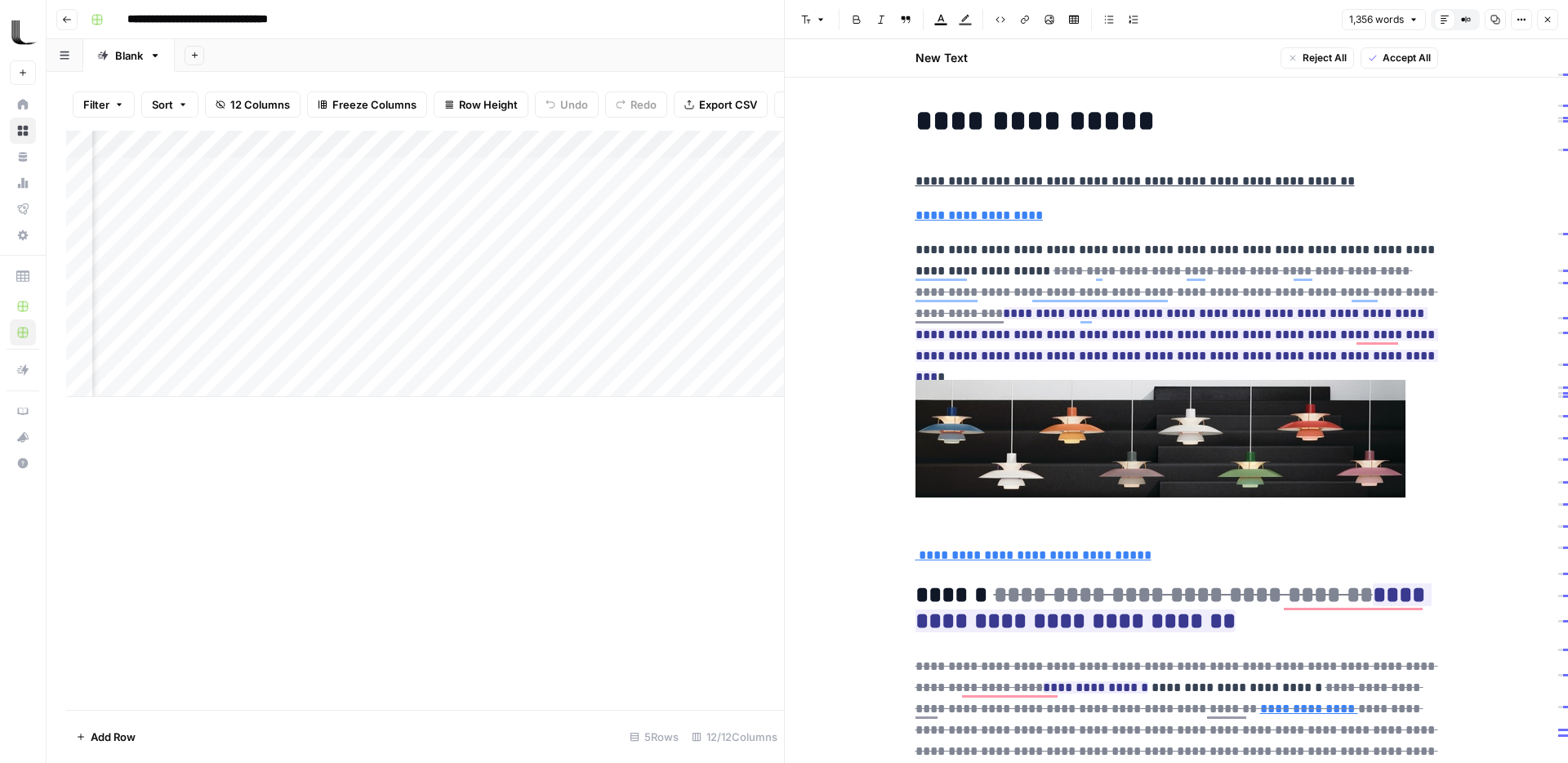click 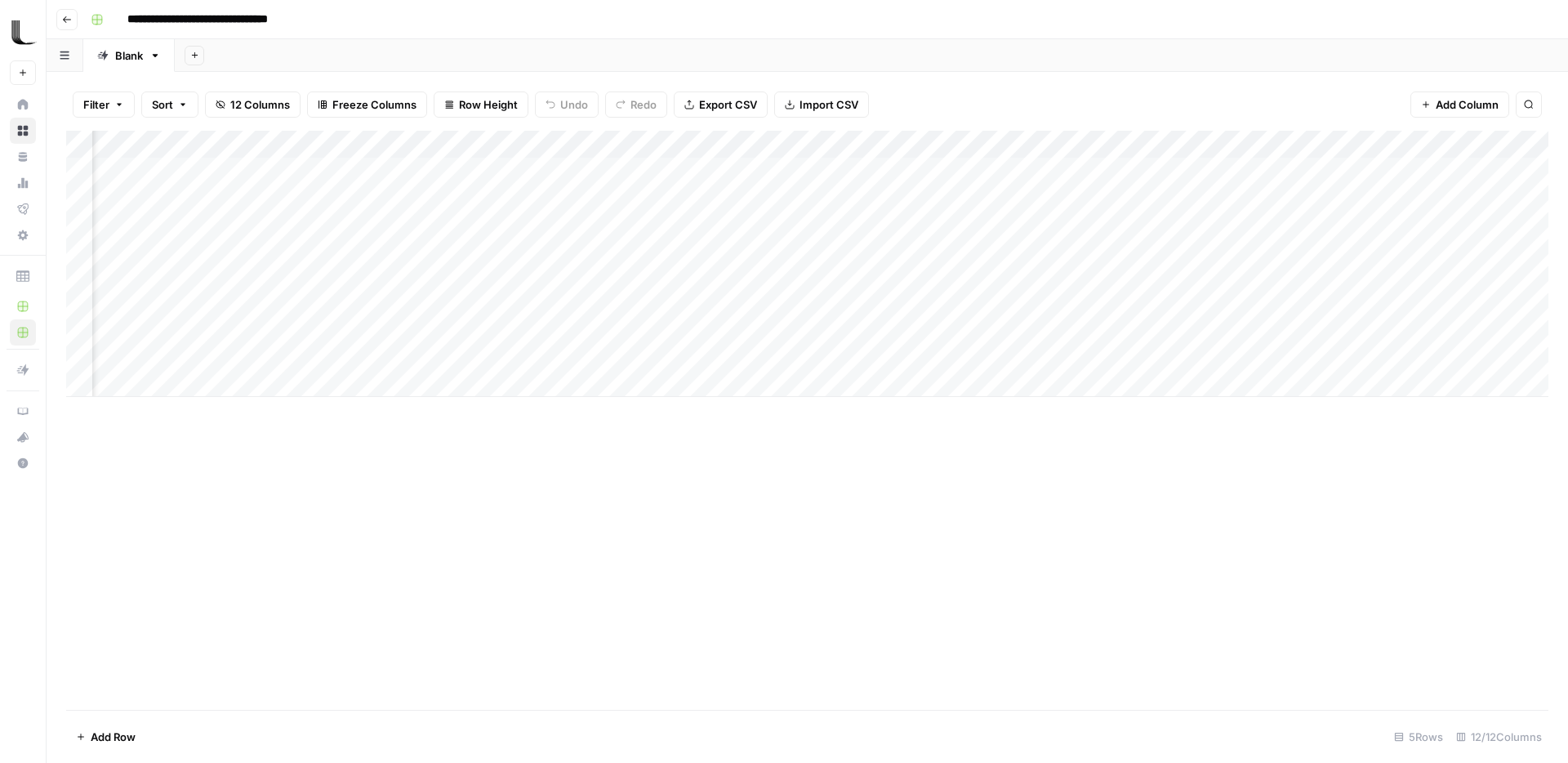 drag, startPoint x: 788, startPoint y: 172, endPoint x: 787, endPoint y: 349, distance: 177.00282 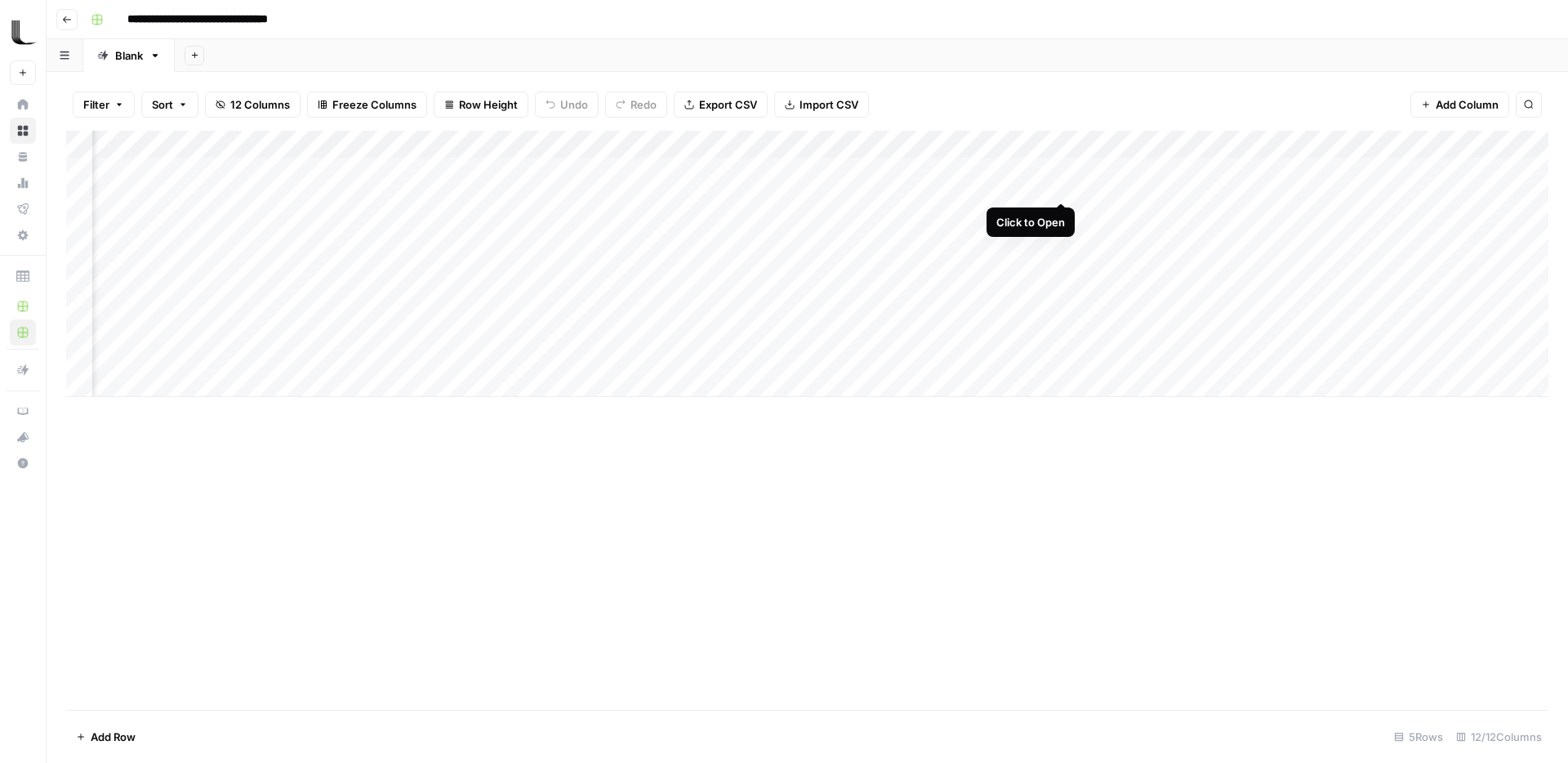 click on "Add Column" at bounding box center (807, 264) 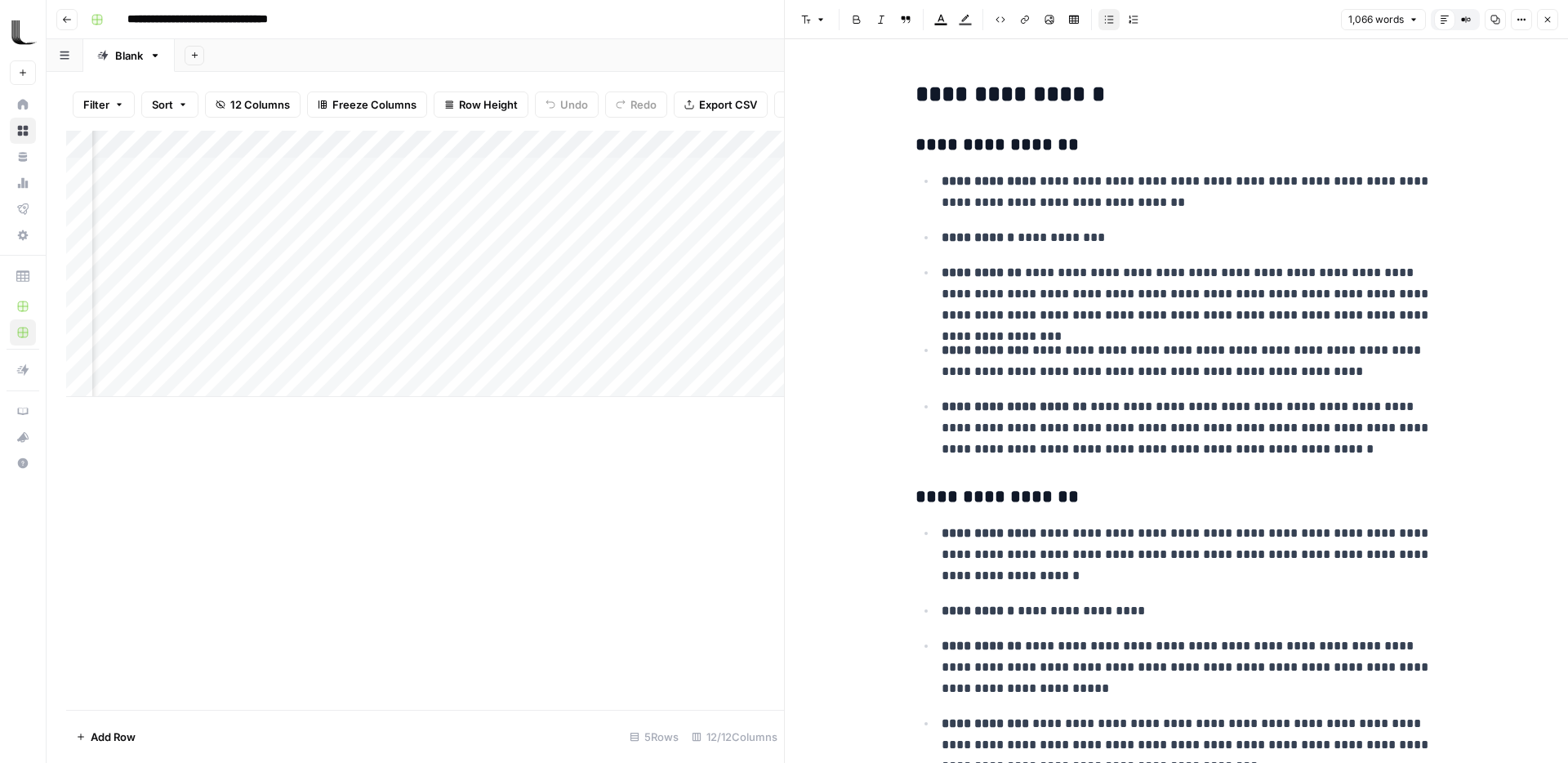 click on "Close" at bounding box center [1548, 20] 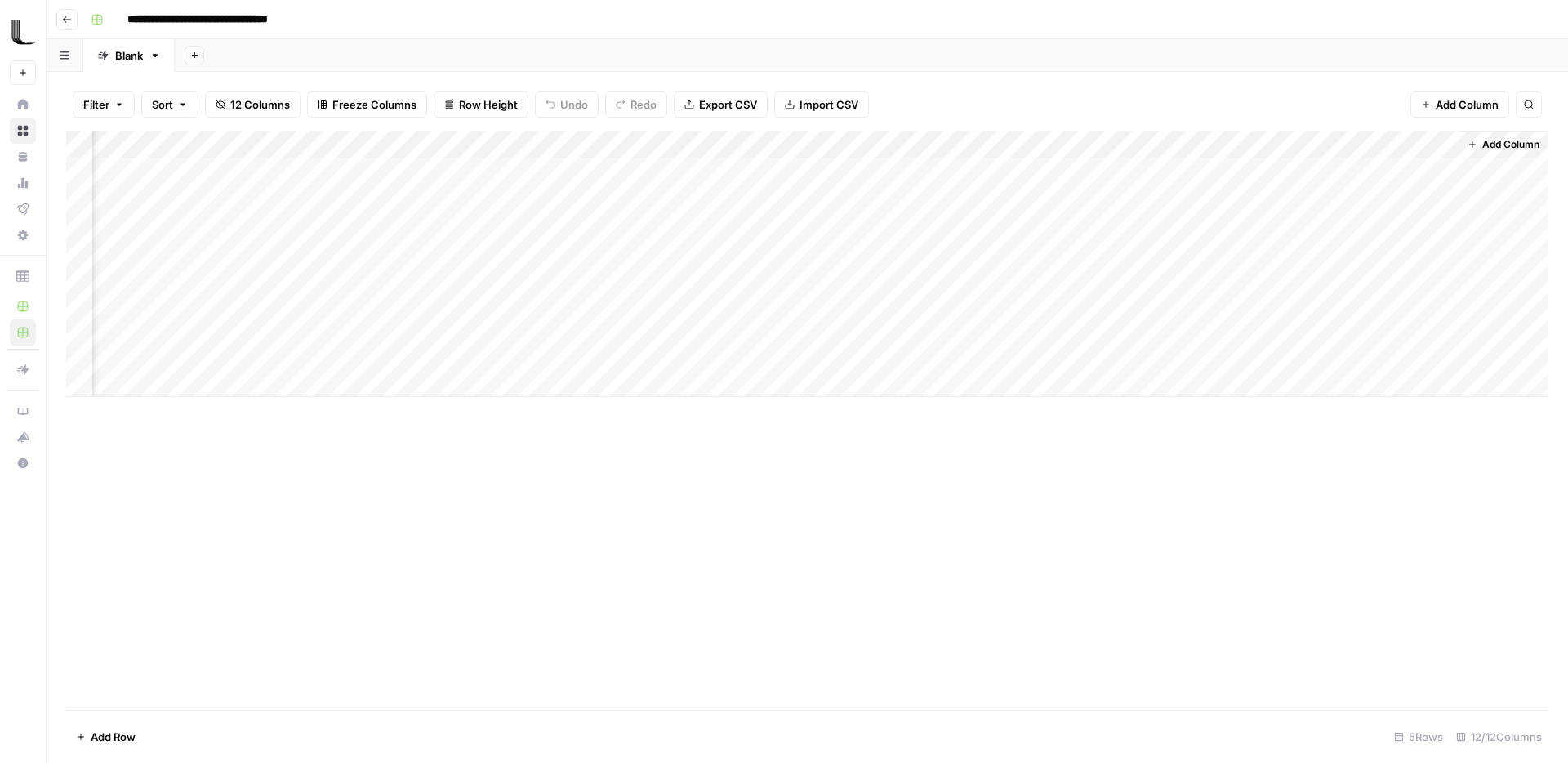 click on "Add Column" at bounding box center (1511, 145) 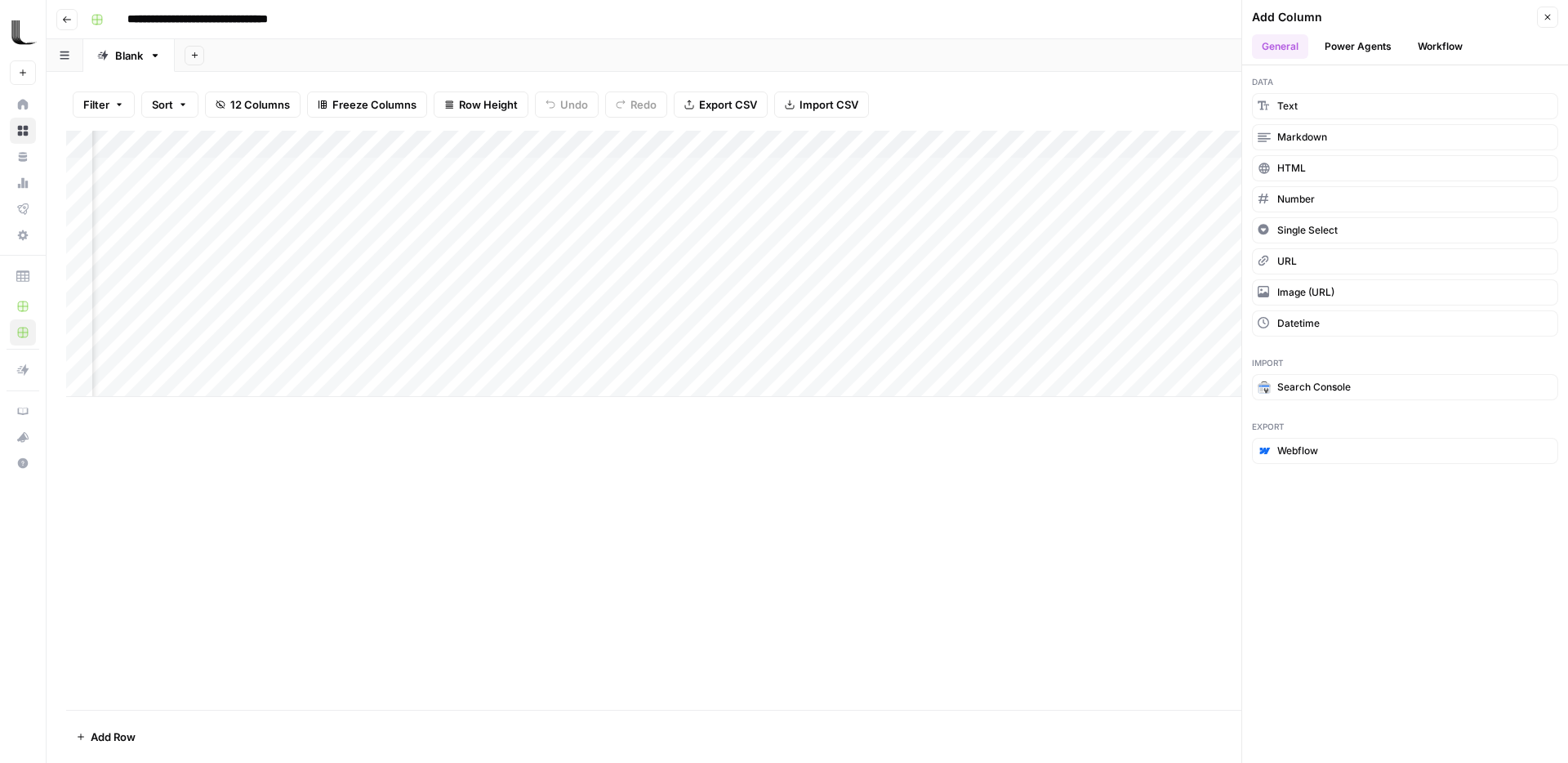 click on "Power Agents" at bounding box center (1358, 47) 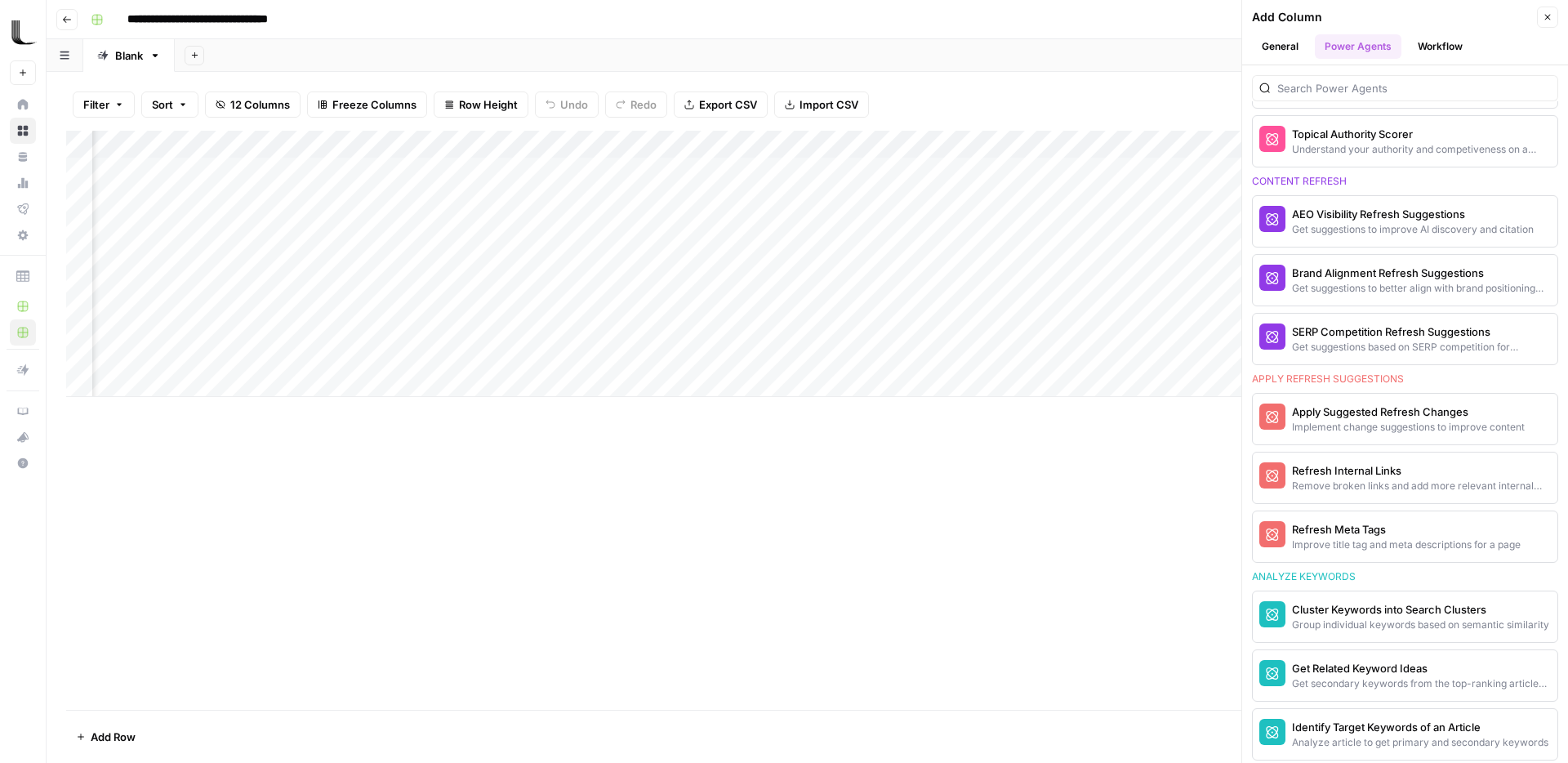 click on "Close" at bounding box center (1548, 17) 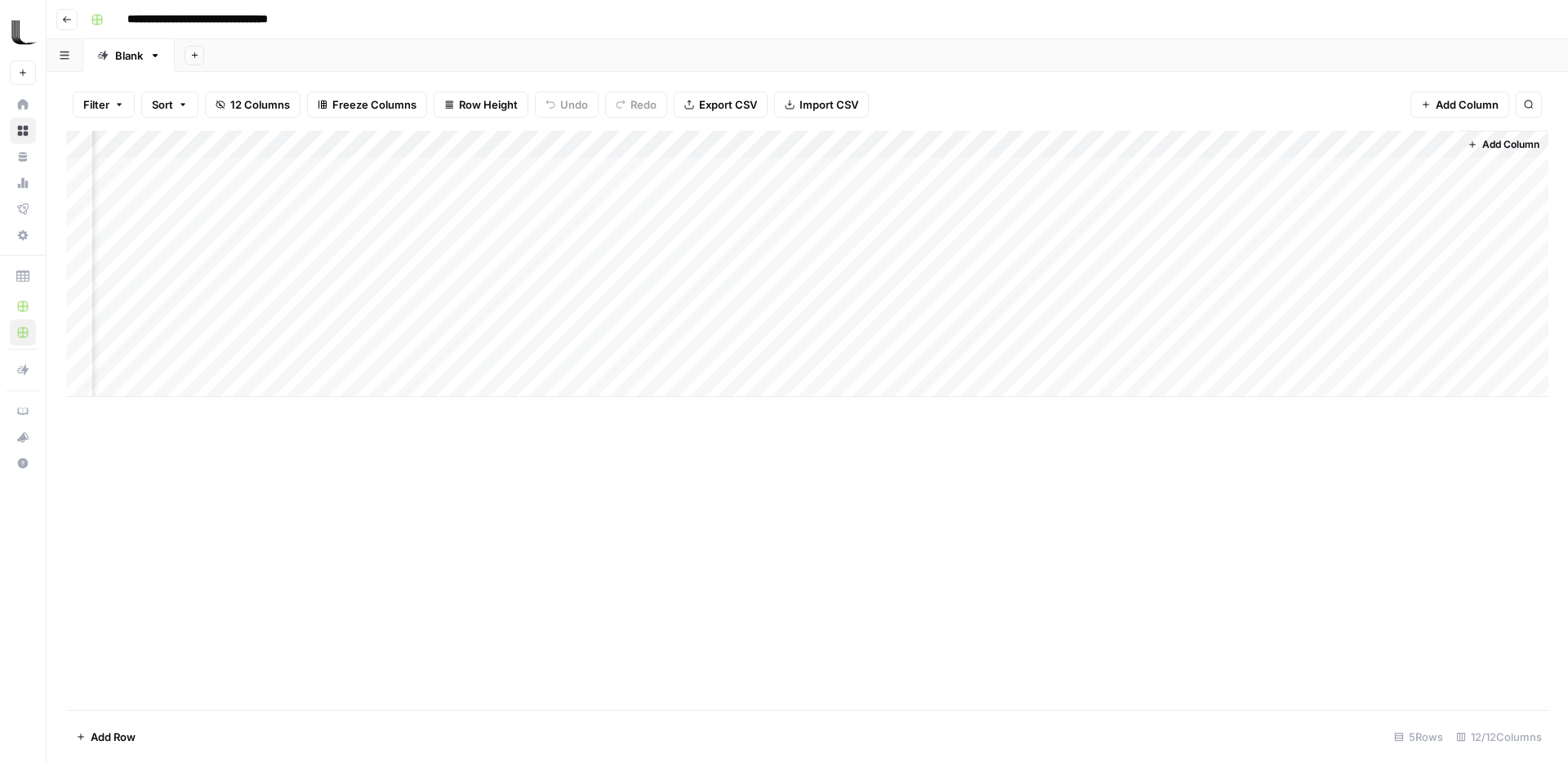 drag, startPoint x: 1192, startPoint y: 180, endPoint x: 1161, endPoint y: 386, distance: 208.31947 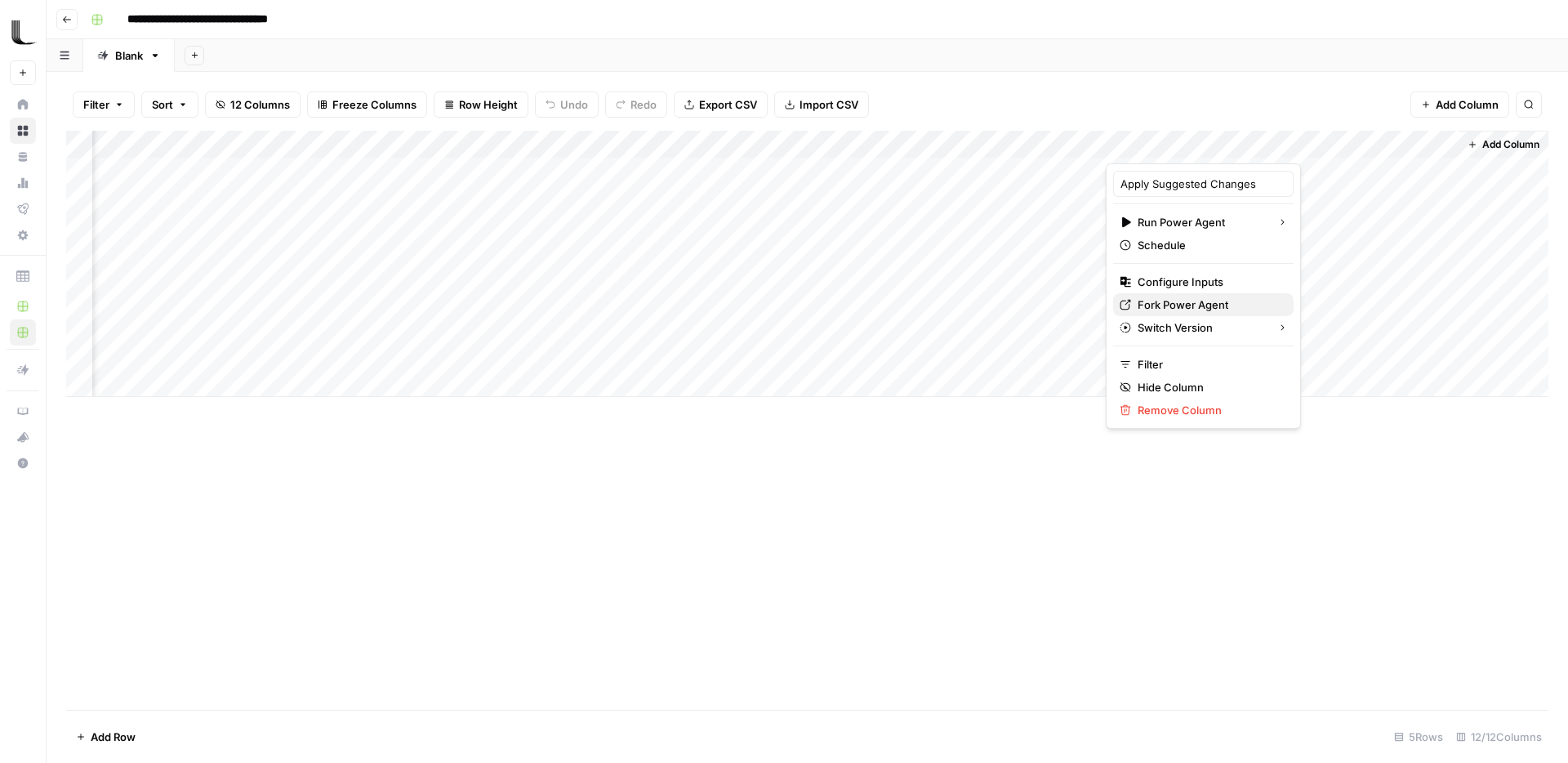 click on "Fork Power Agent" at bounding box center (1183, 305) 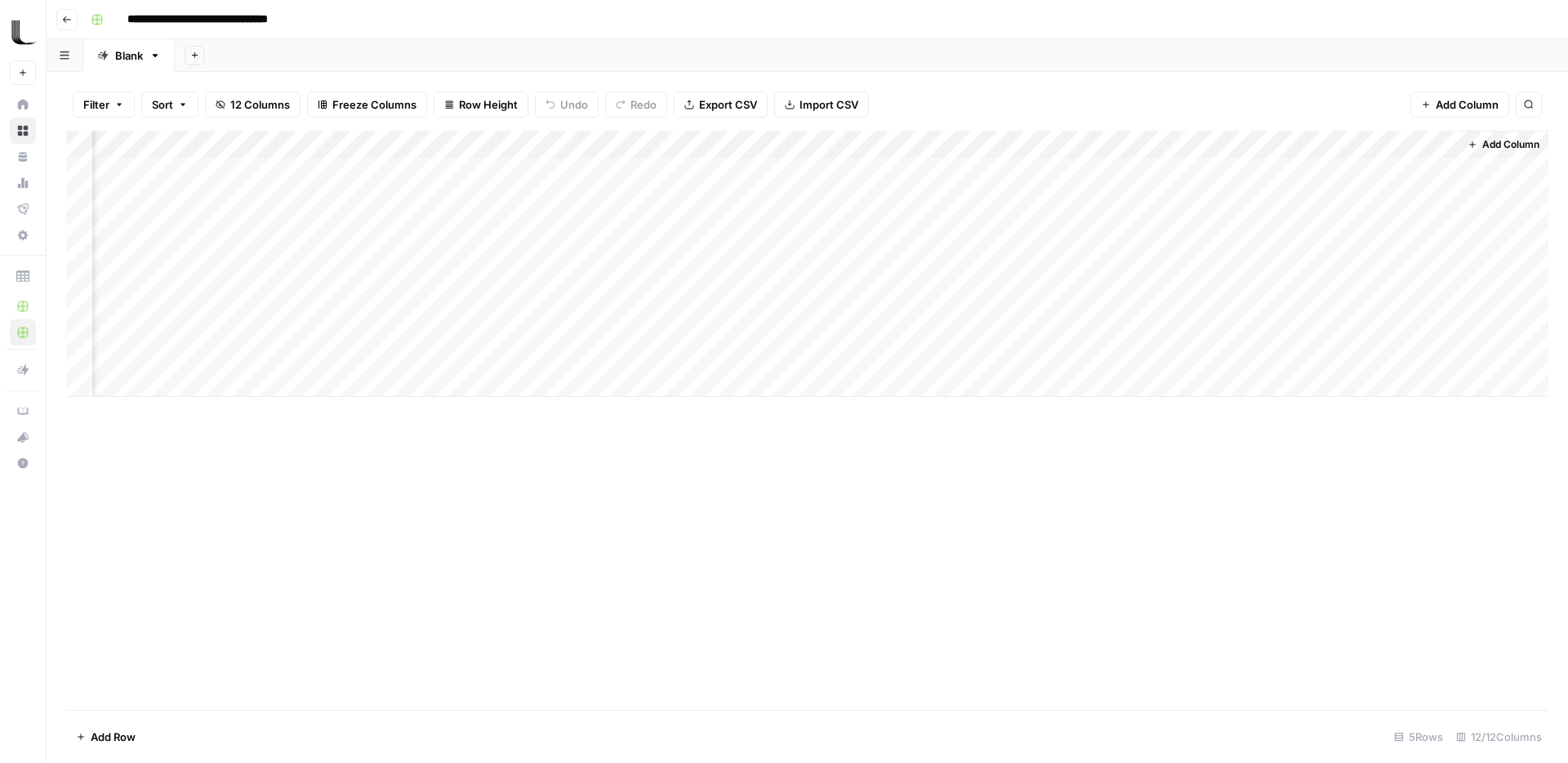 click on "Add Column" at bounding box center [807, 264] 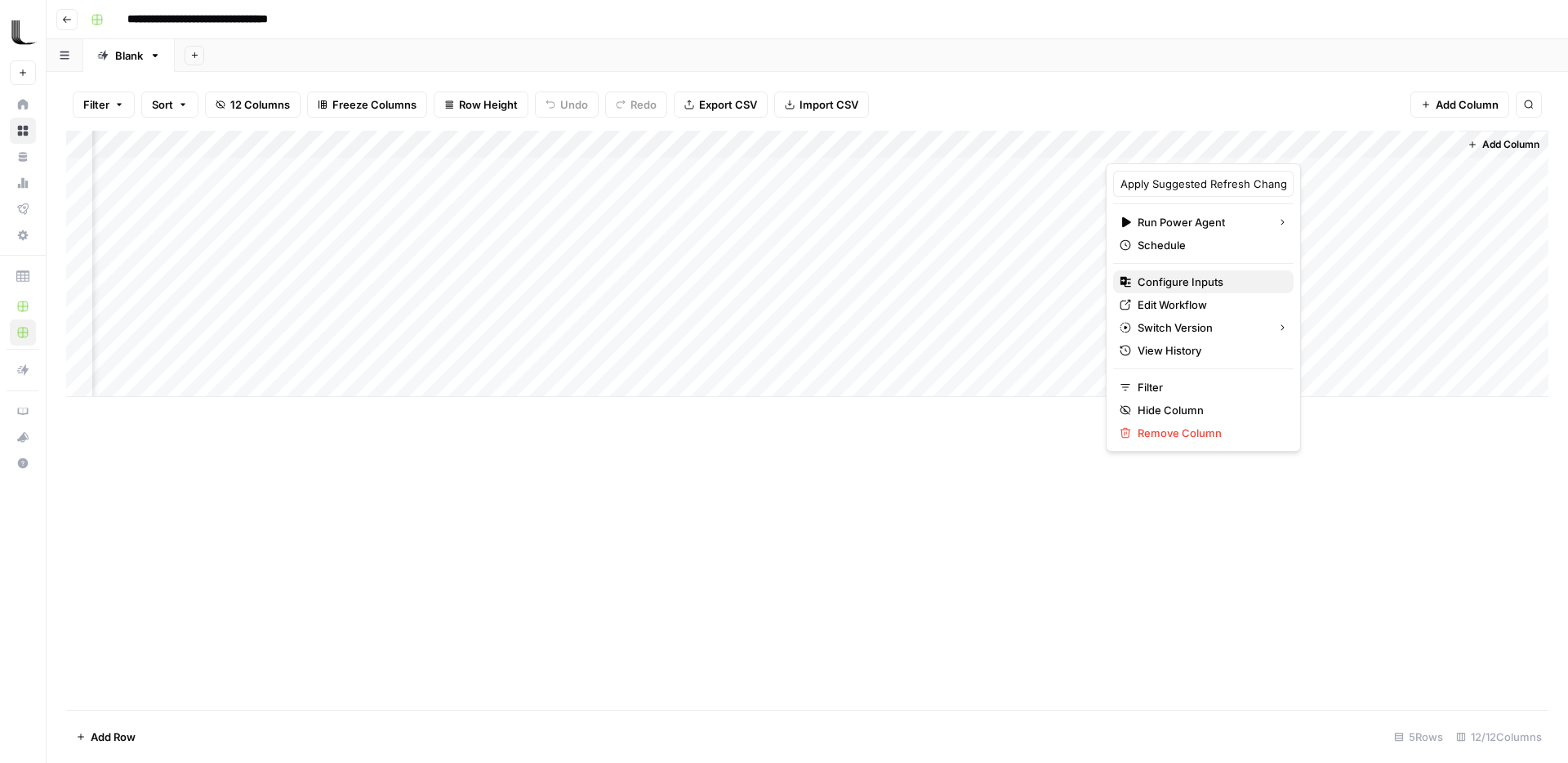 click on "Configure Inputs" at bounding box center [1180, 282] 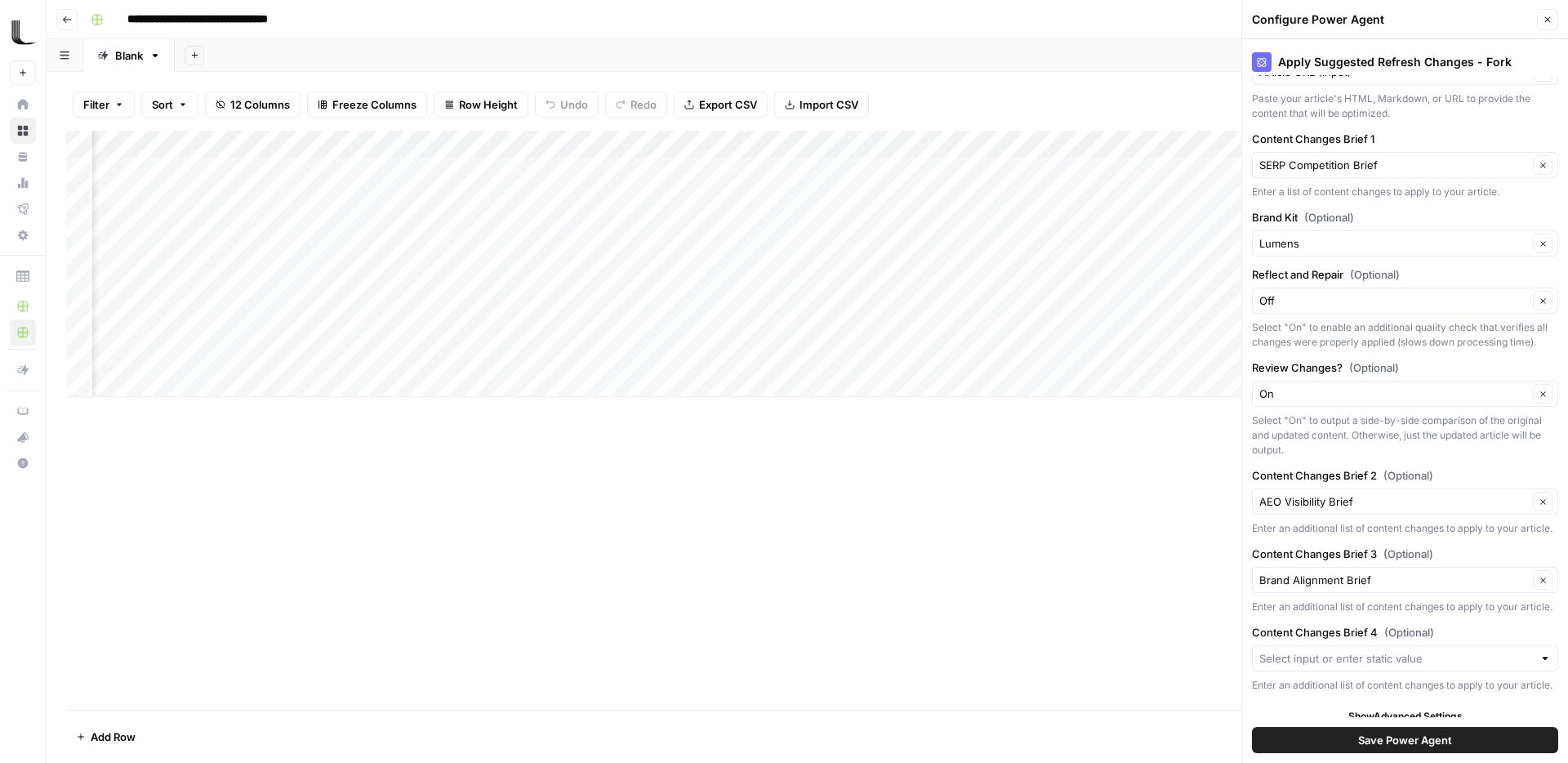 scroll, scrollTop: 193, scrollLeft: 0, axis: vertical 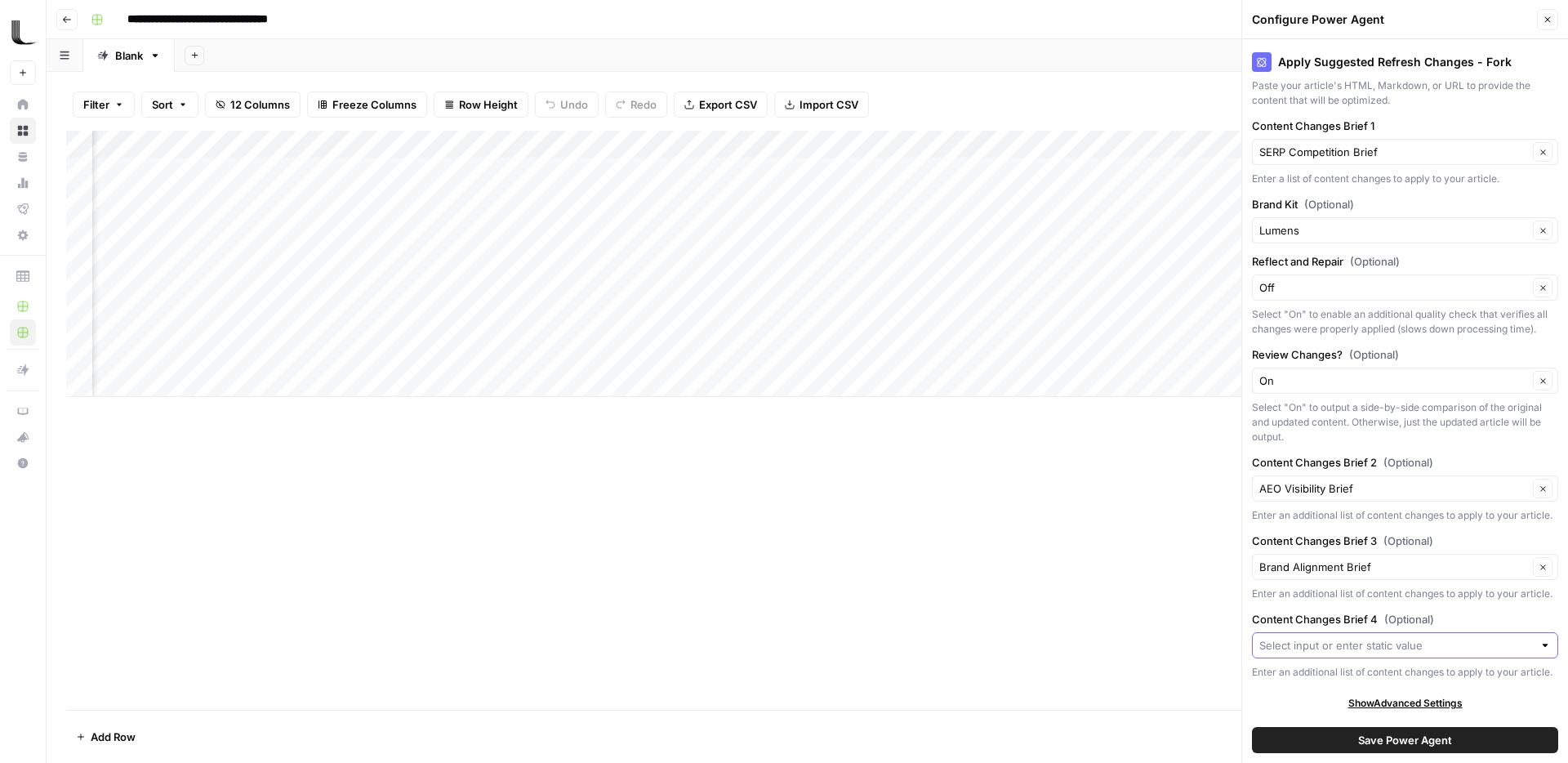 click on "Content Changes Brief 4   (Optional)" at bounding box center (1396, 645) 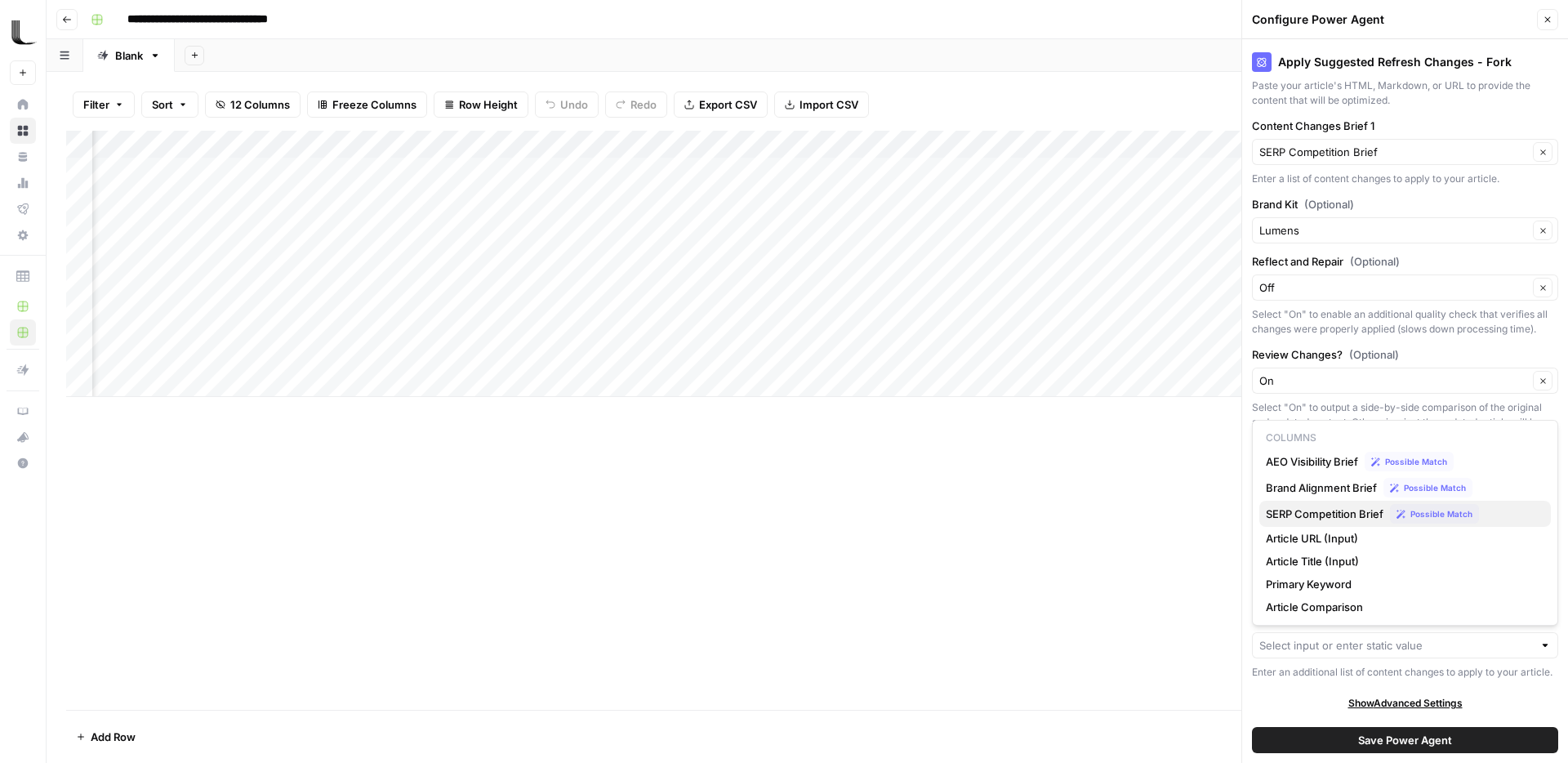 click on "SERP Competition Brief" at bounding box center (1325, 514) 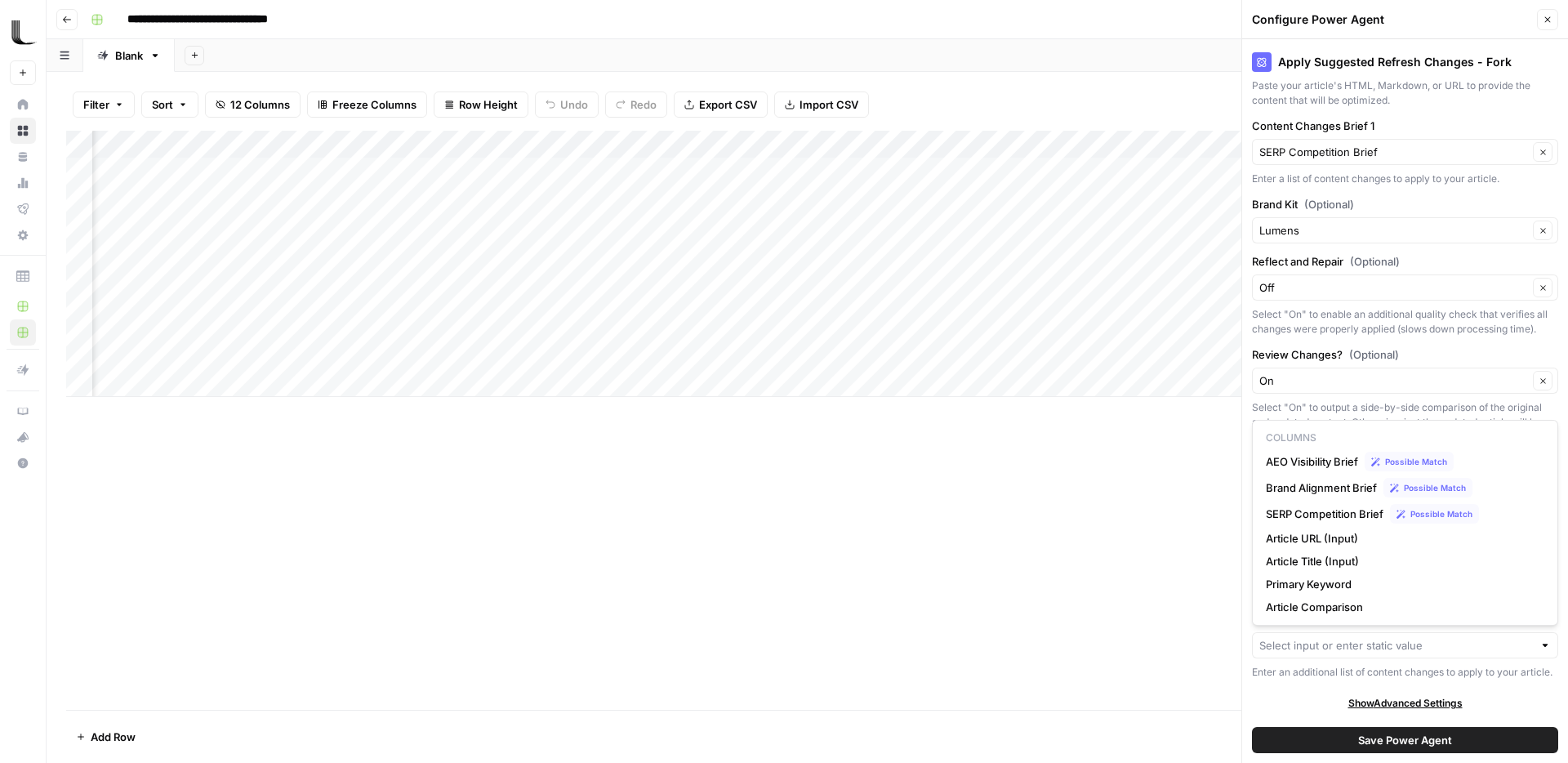 type on "SERP Competition Brief" 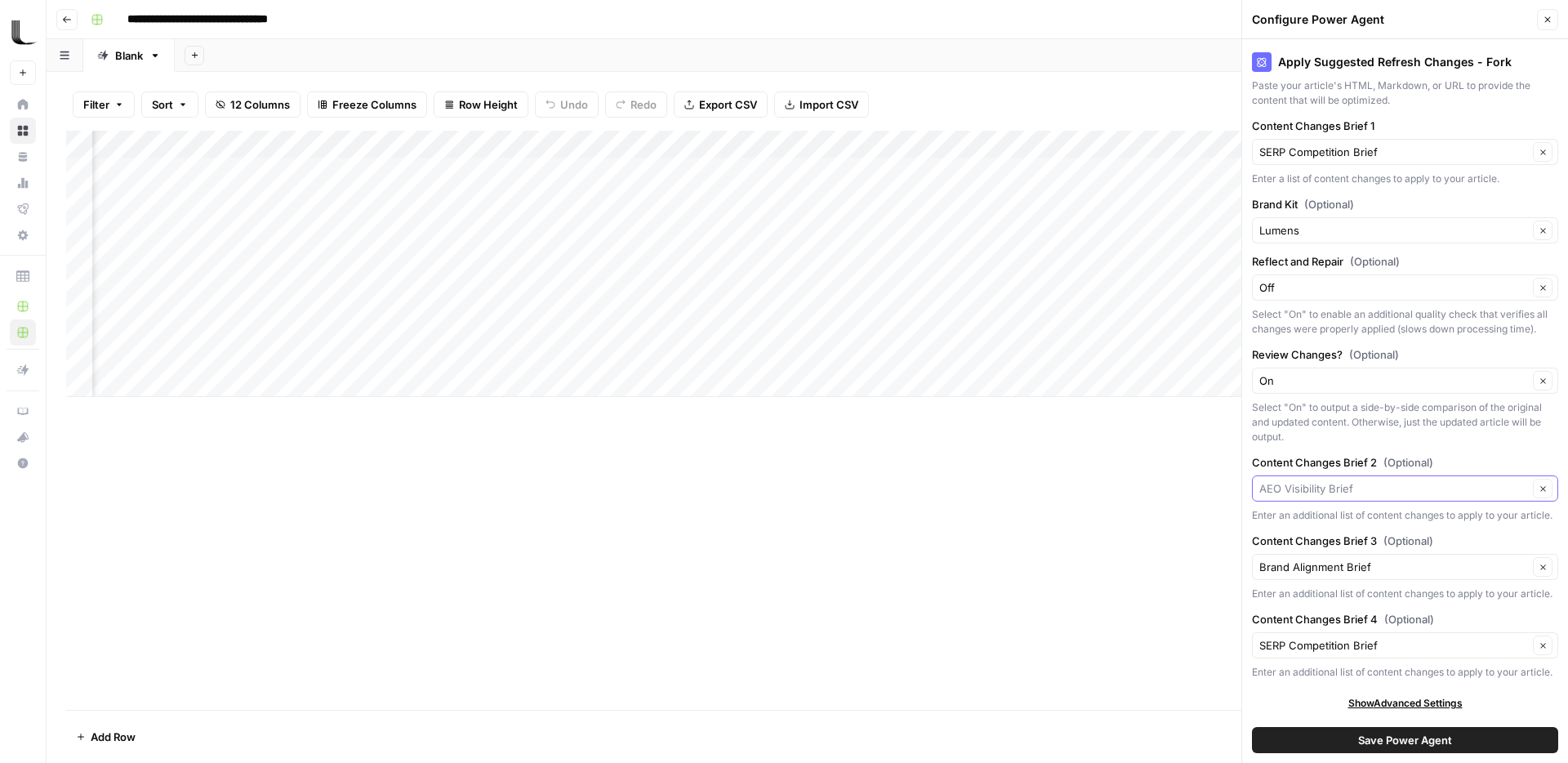 click on "Content Changes Brief 2   (Optional)" at bounding box center (1393, 489) 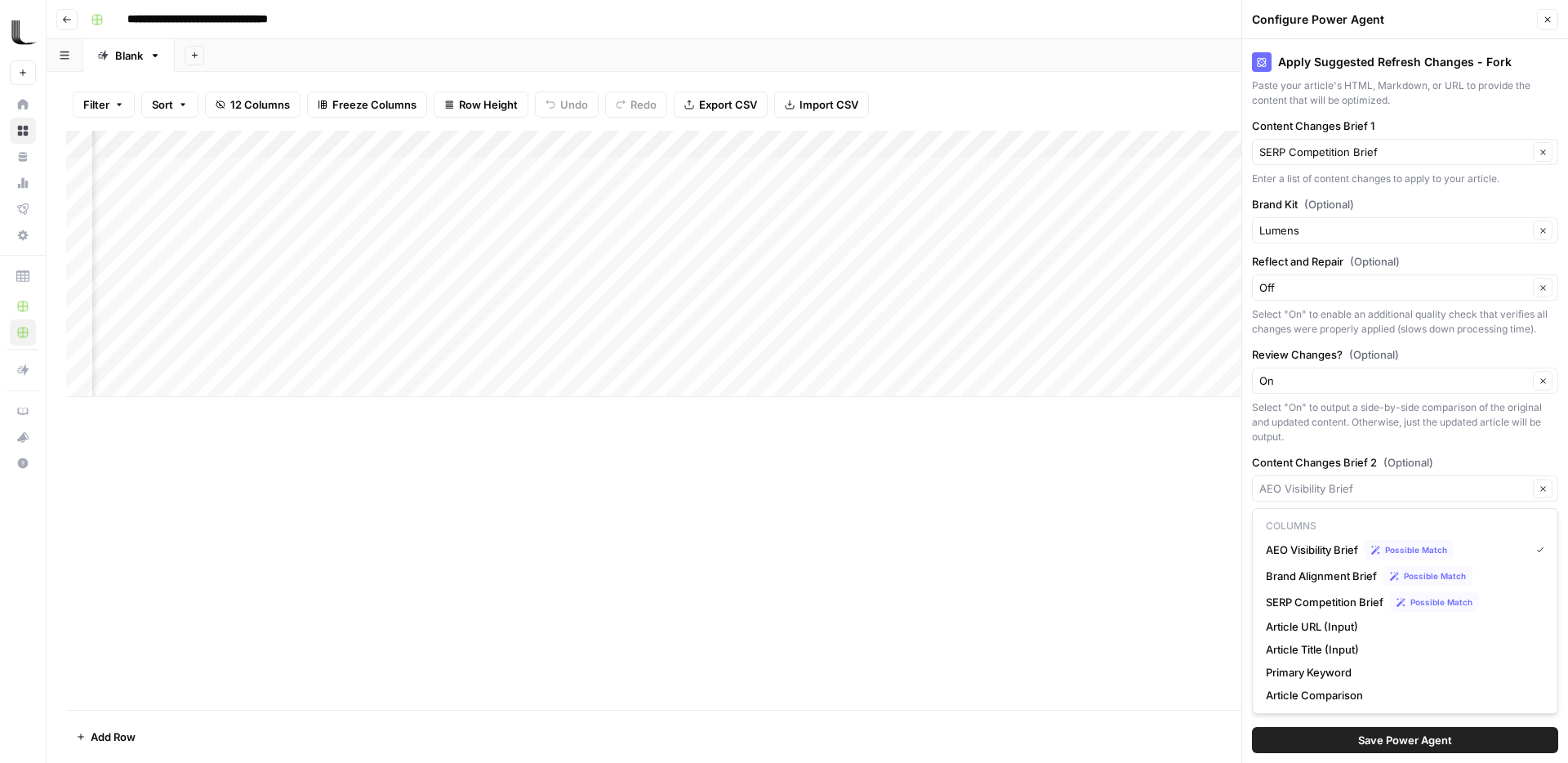 type on "AEO Visibility Brief" 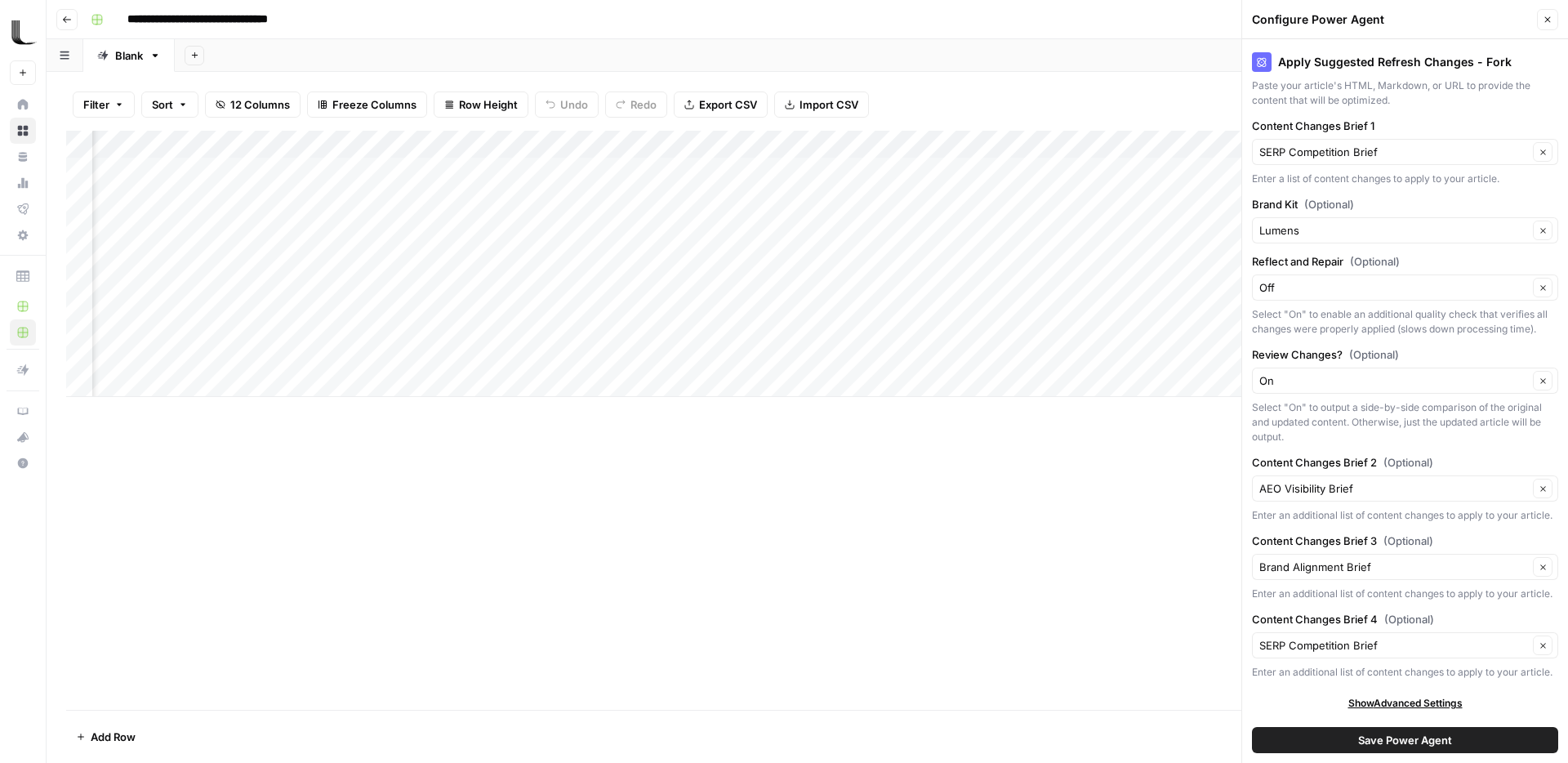 click on "Select "On" to output a side-by-side comparison of the original and updated content. Otherwise, just the updated article will be output." at bounding box center (1405, 422) 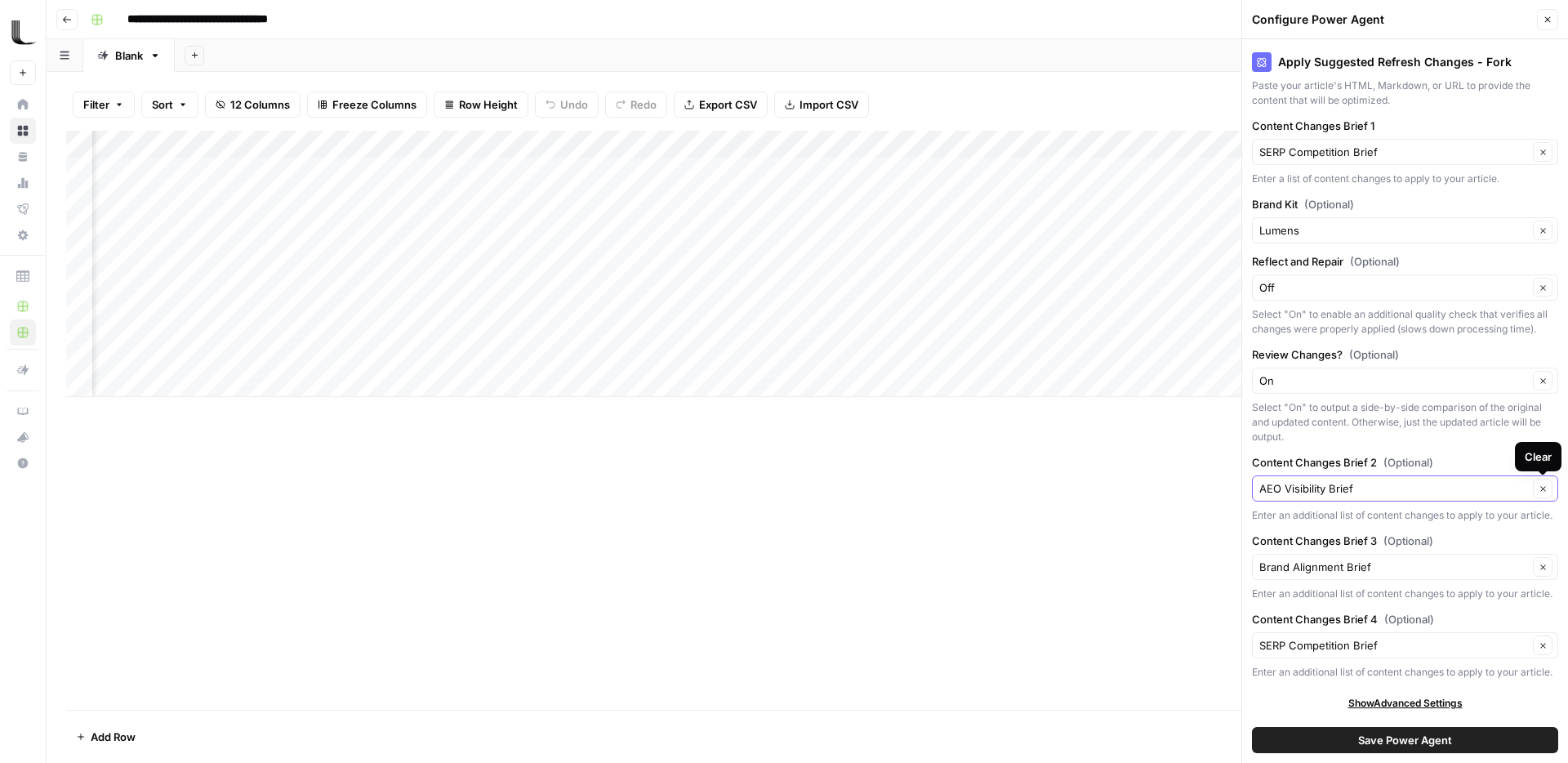 click 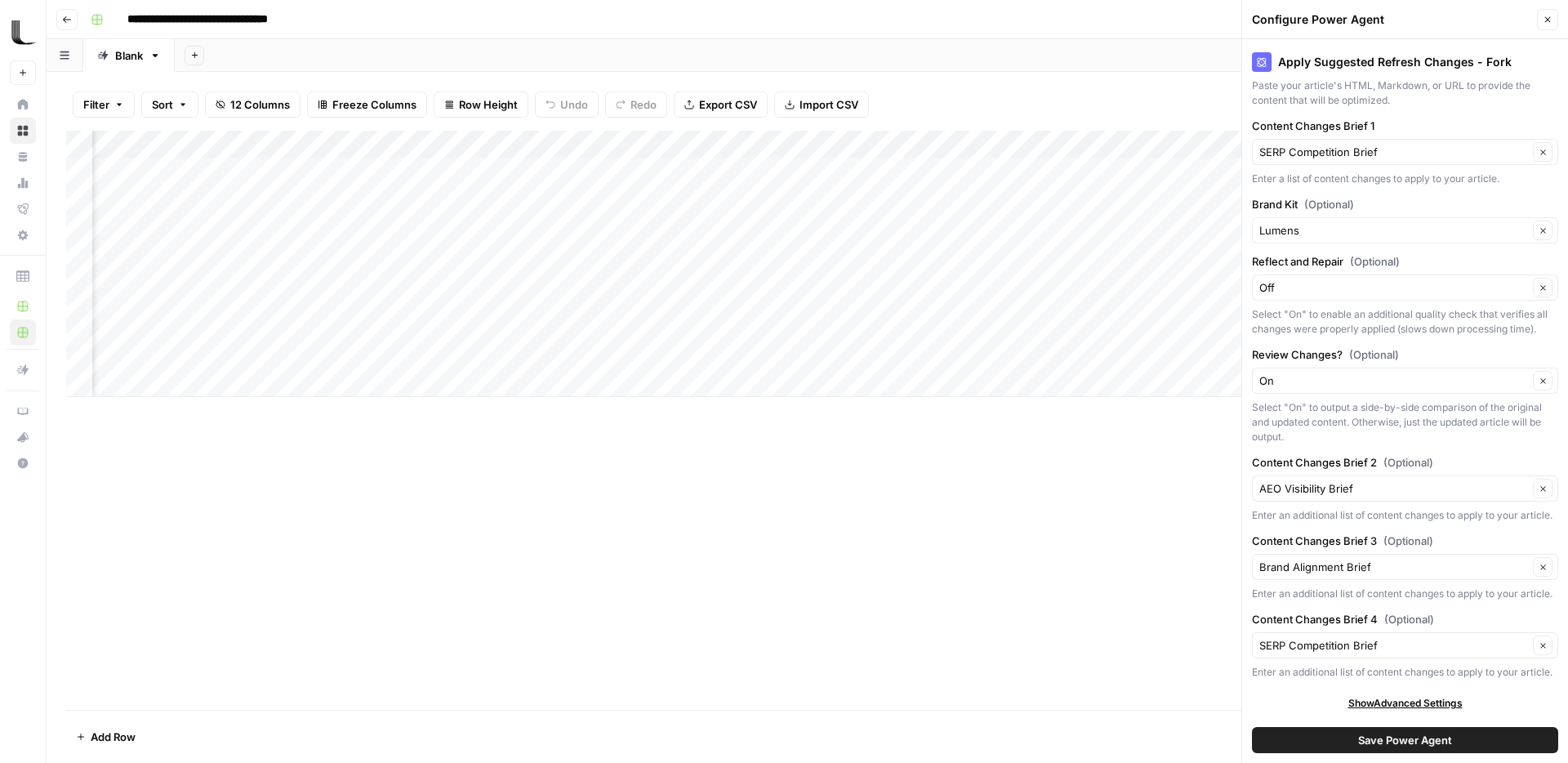 click on "Save Power Agent" at bounding box center (1405, 740) 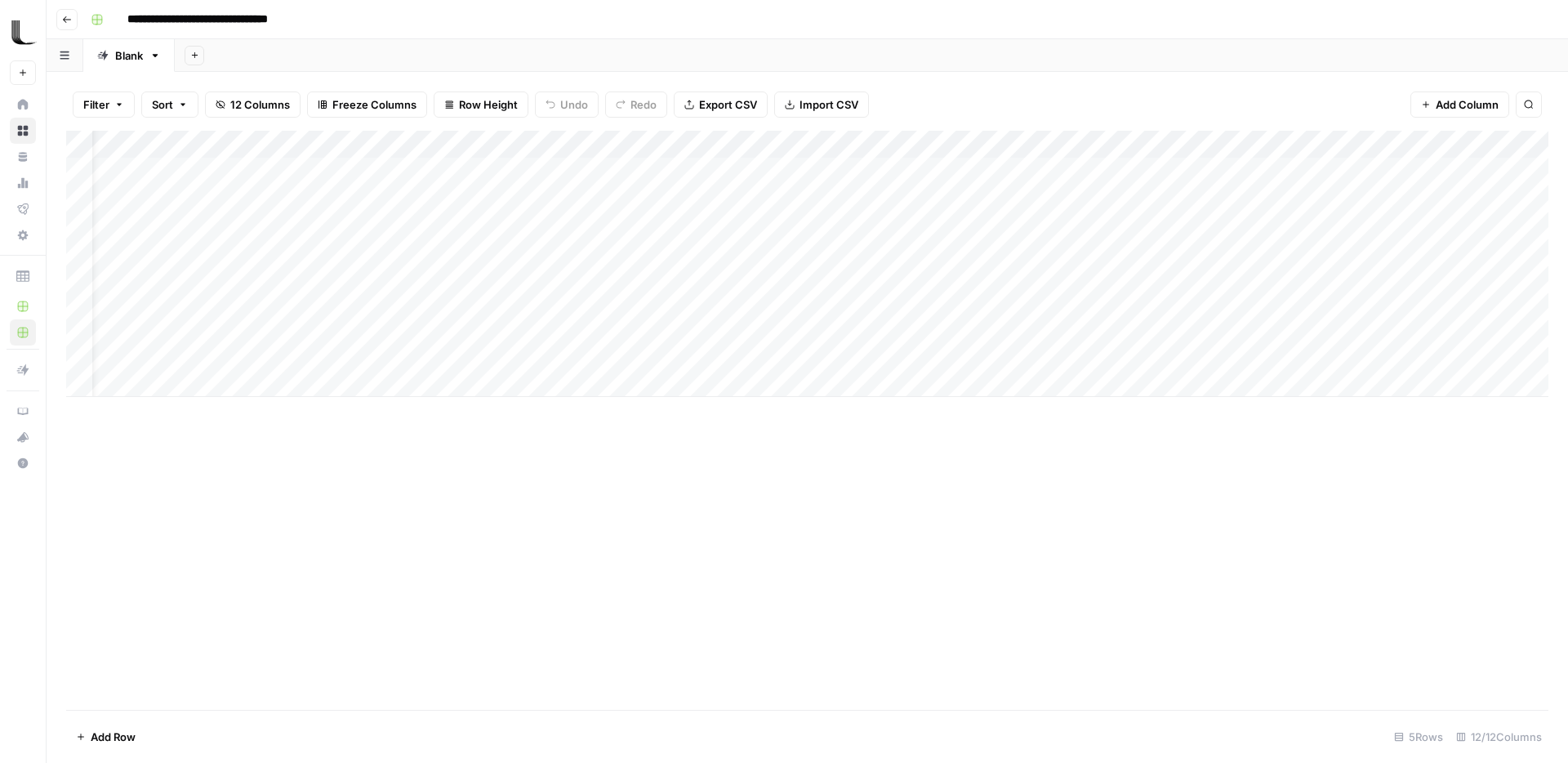 scroll, scrollTop: 0, scrollLeft: 0, axis: both 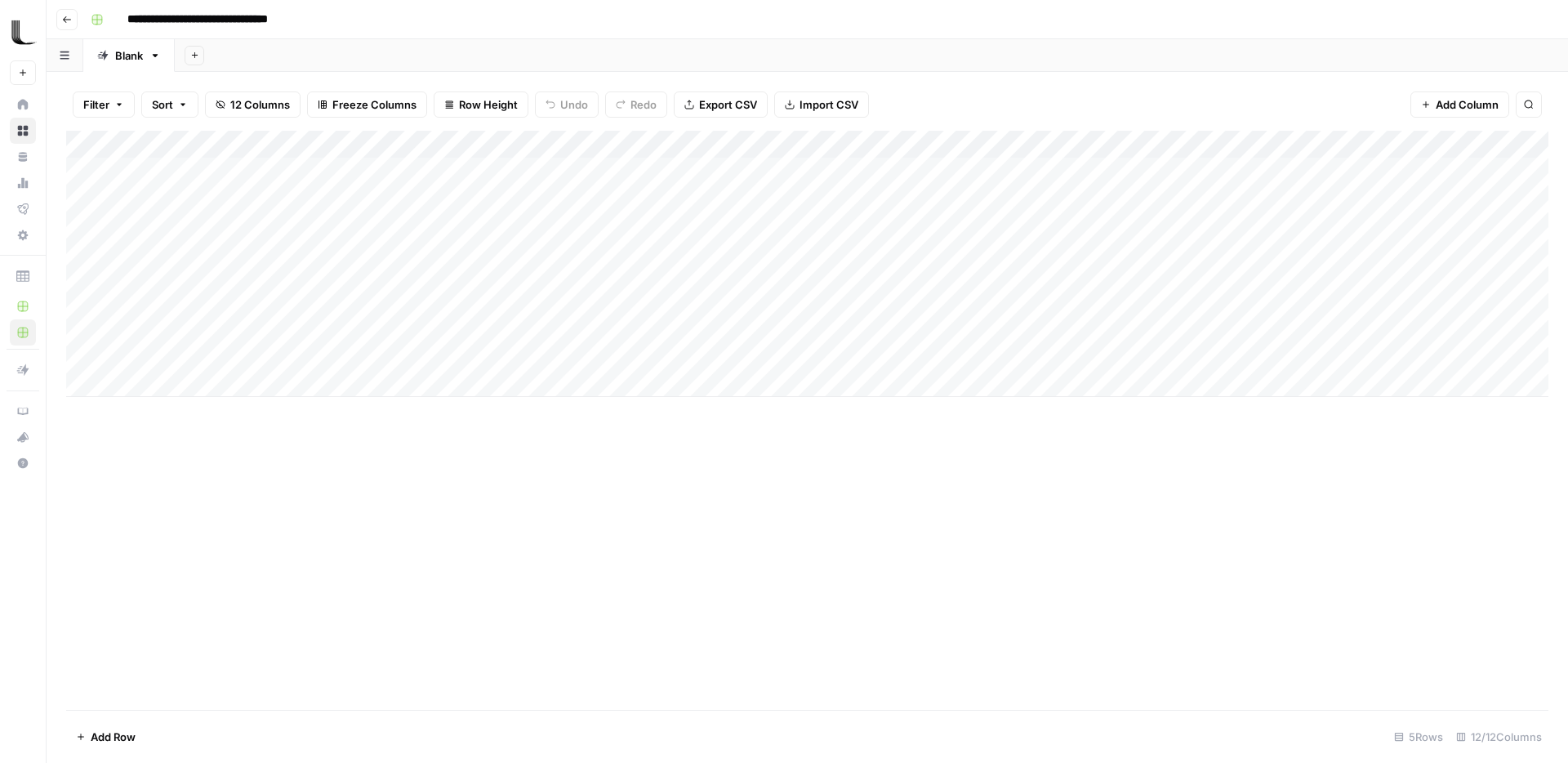 click on "Add Column" at bounding box center [807, 264] 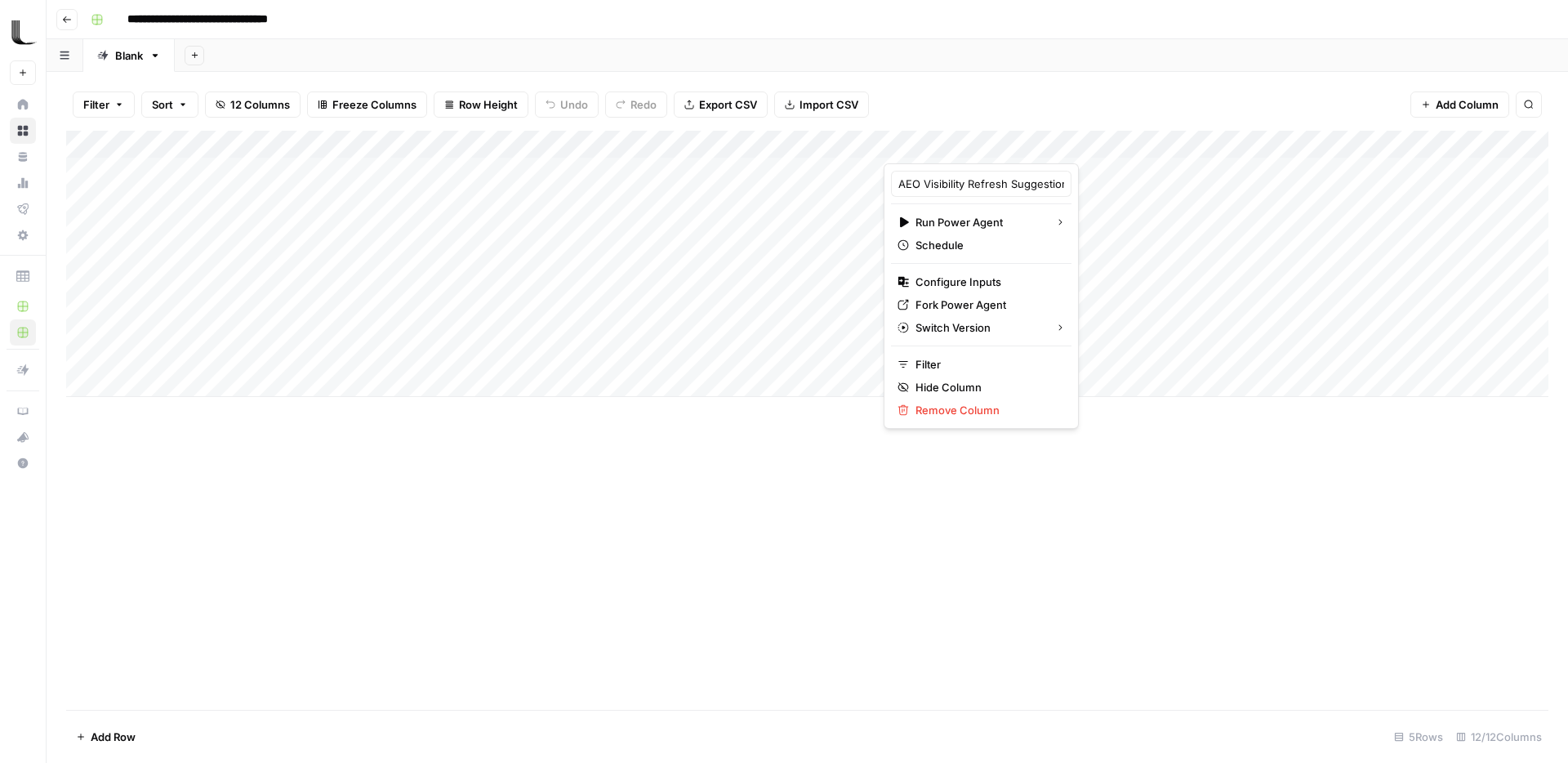click on "Add Sheet" at bounding box center (871, 56) 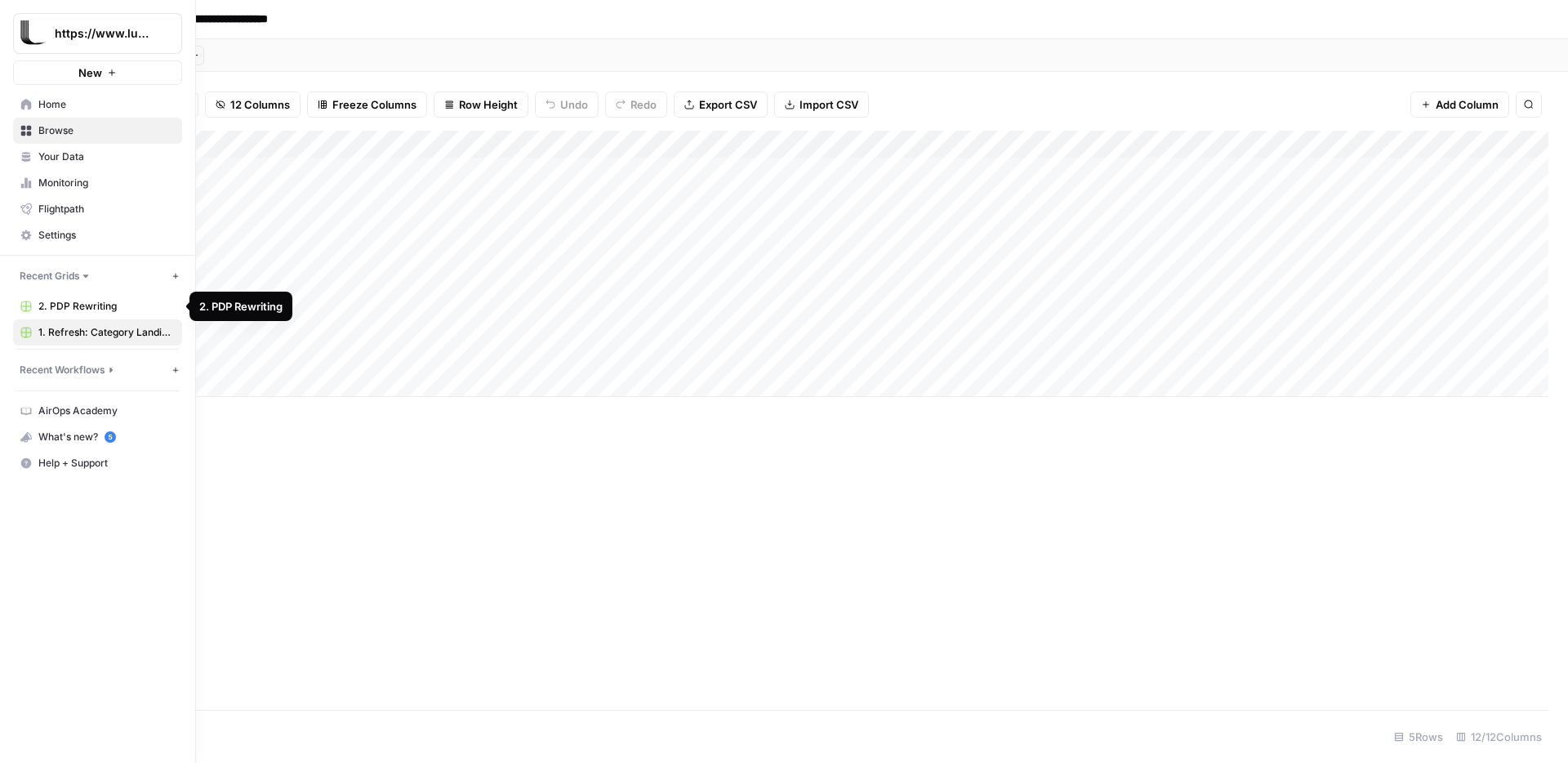 click on "2. PDP Rewriting" at bounding box center [97, 306] 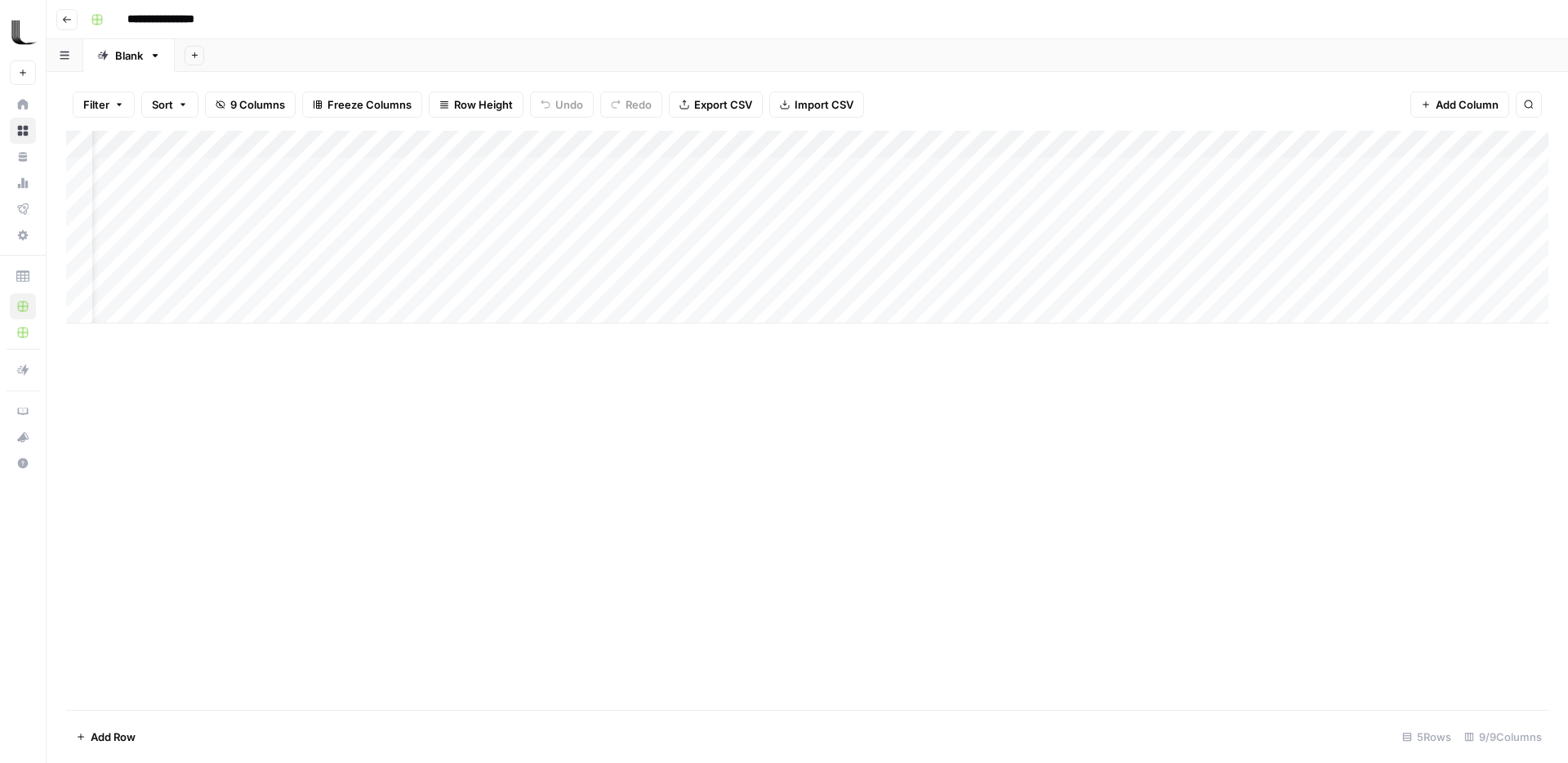 scroll, scrollTop: 0, scrollLeft: 96, axis: horizontal 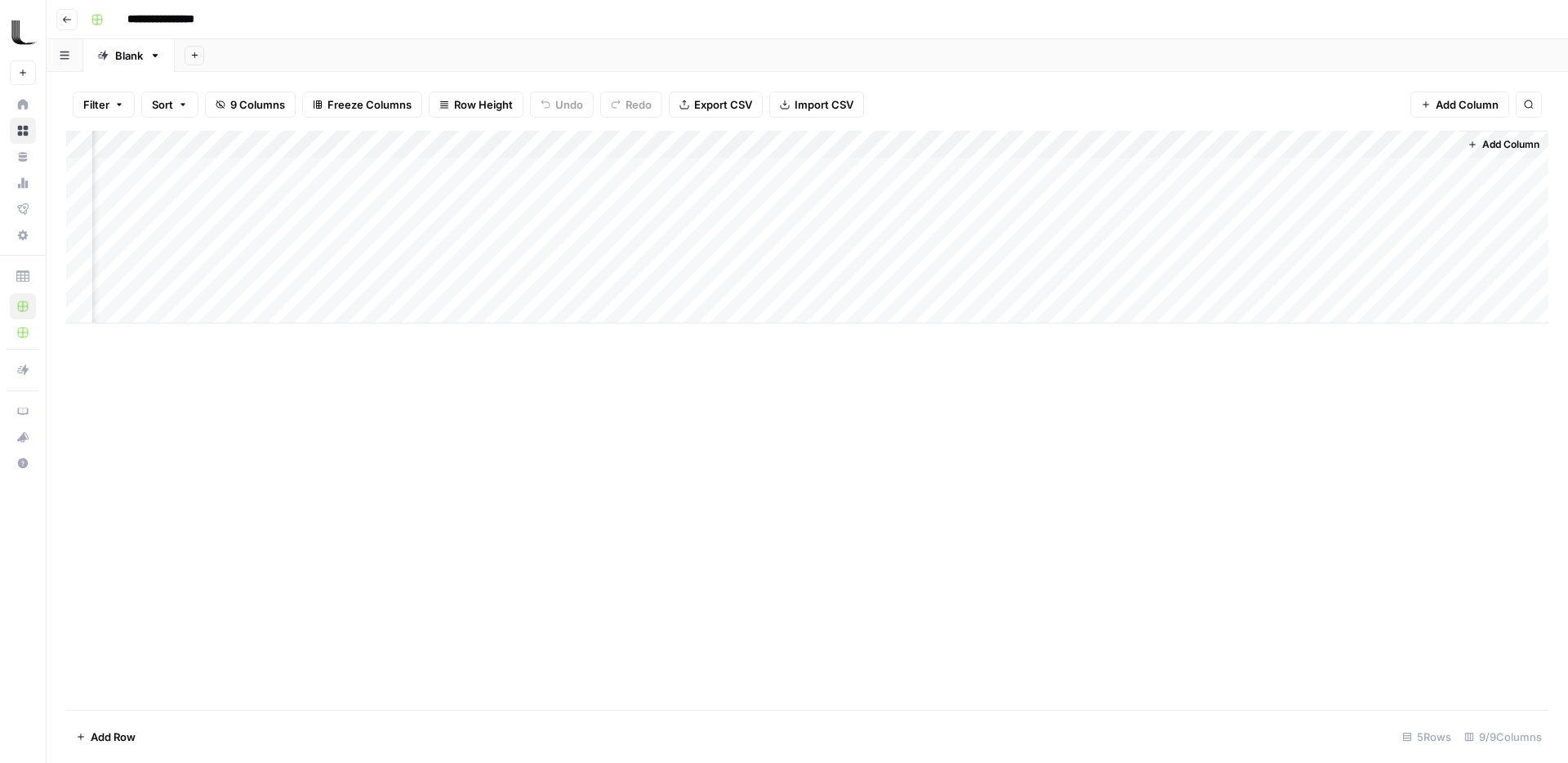 drag, startPoint x: 1490, startPoint y: 170, endPoint x: 1490, endPoint y: 286, distance: 116 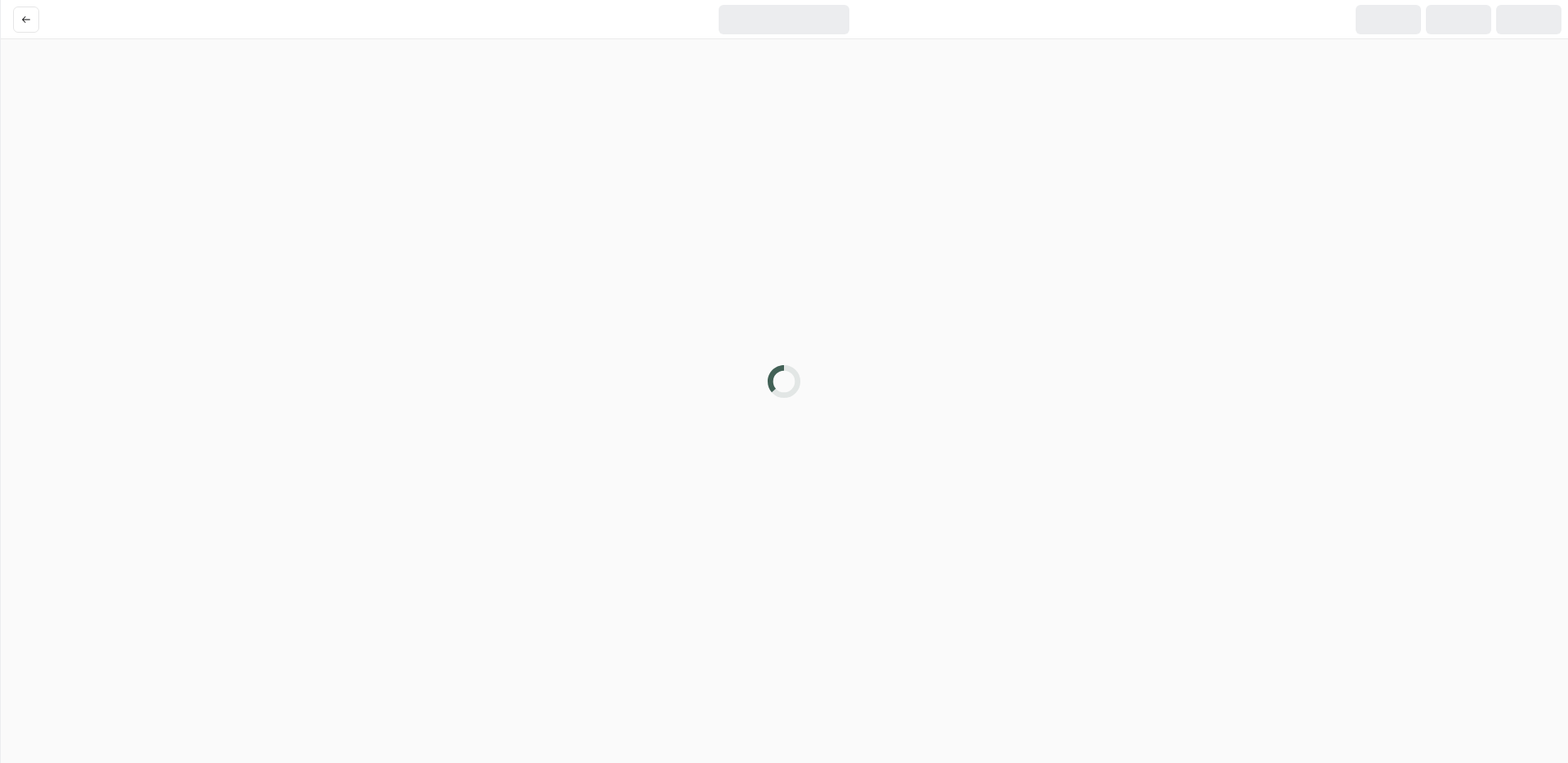 scroll, scrollTop: 0, scrollLeft: 0, axis: both 